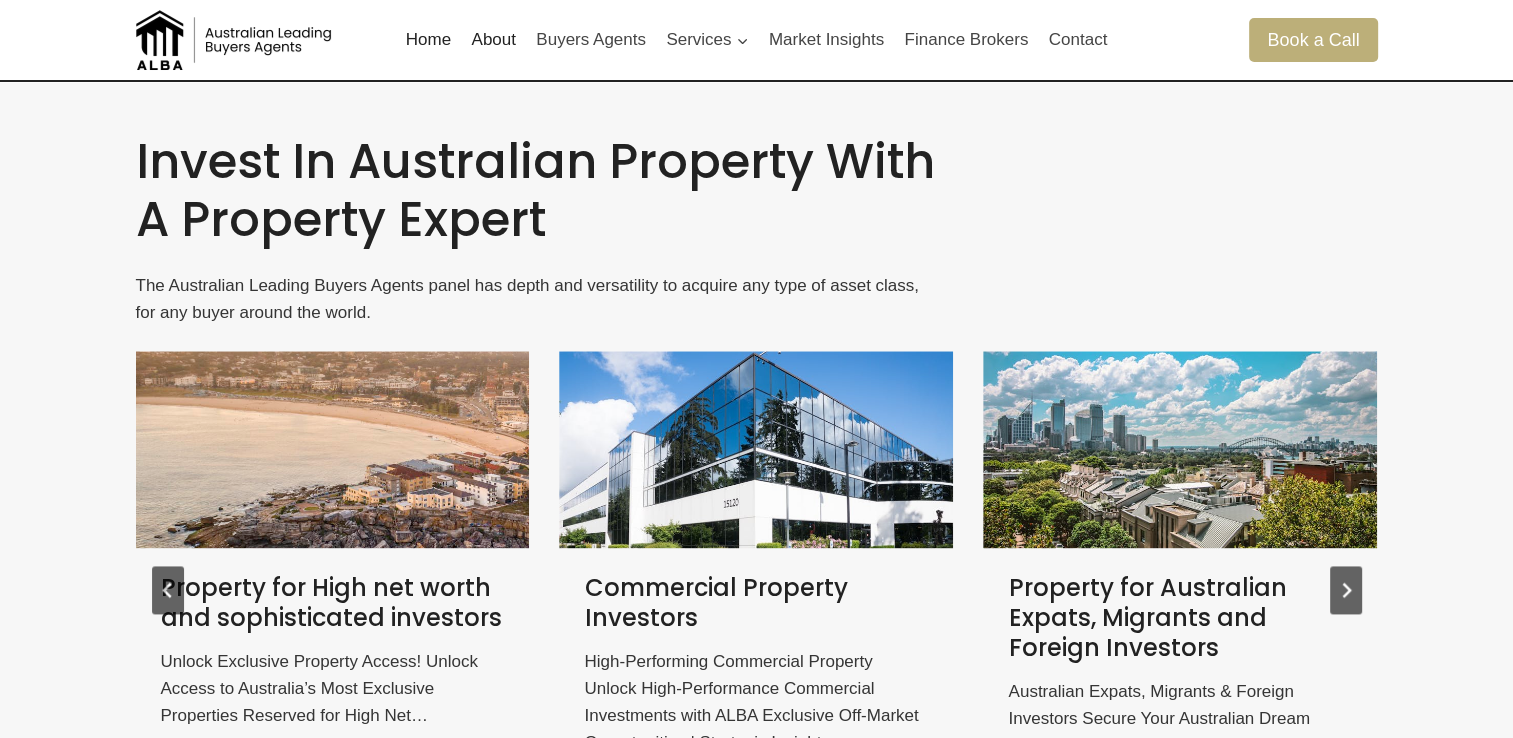 scroll, scrollTop: 2500, scrollLeft: 0, axis: vertical 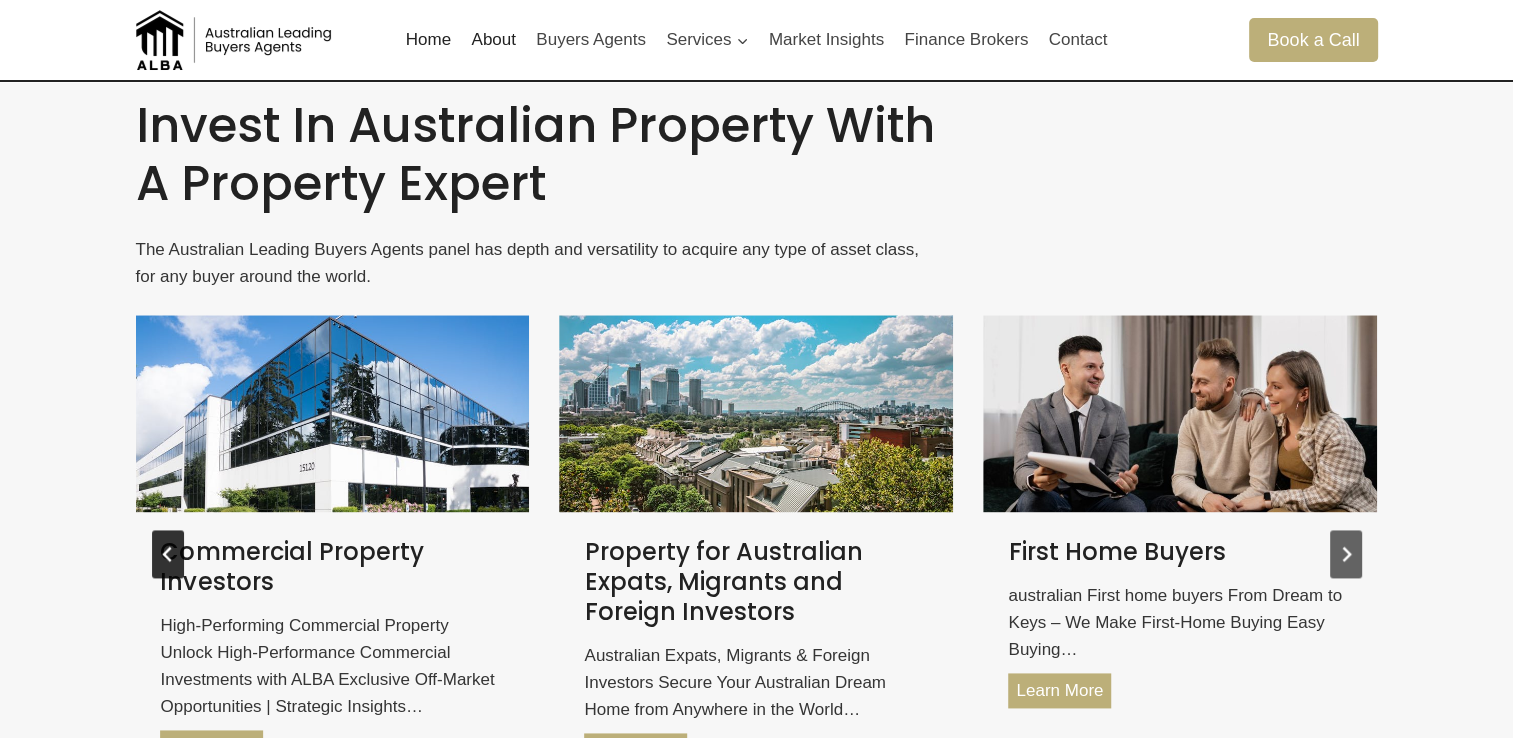 click at bounding box center [168, 554] 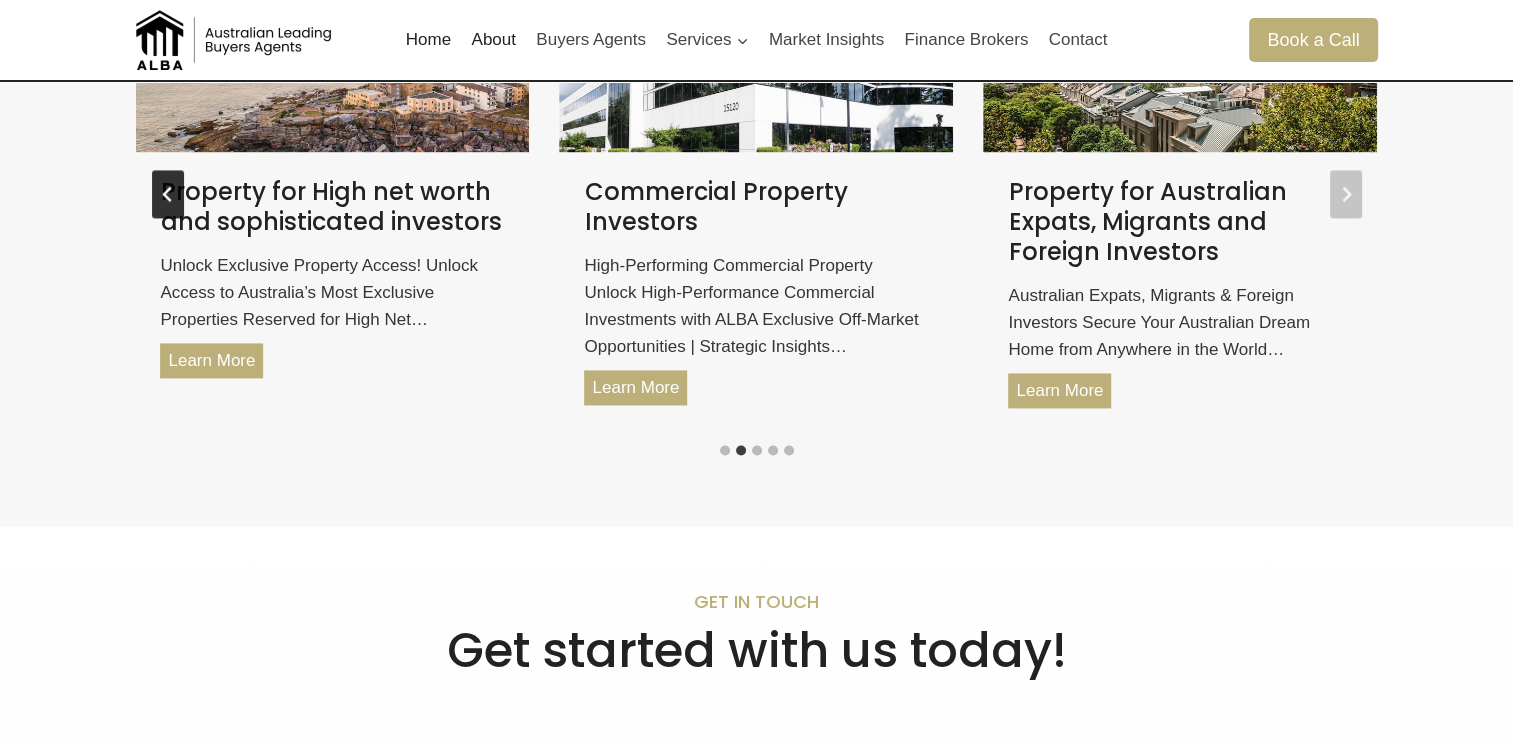 scroll, scrollTop: 2736, scrollLeft: 0, axis: vertical 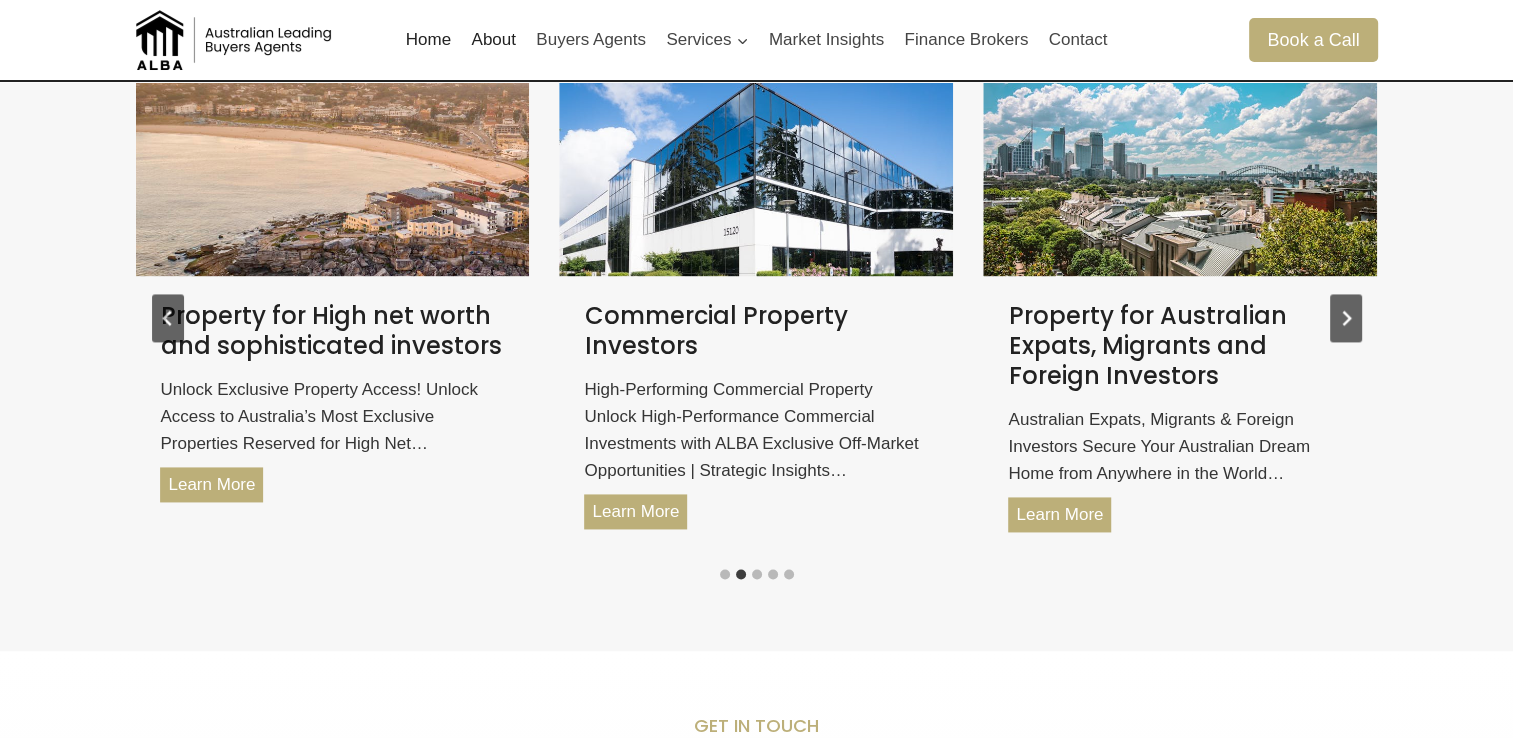 click on "Property for Australian Expats, Migrants and Foreign Investors" at bounding box center (1180, 346) 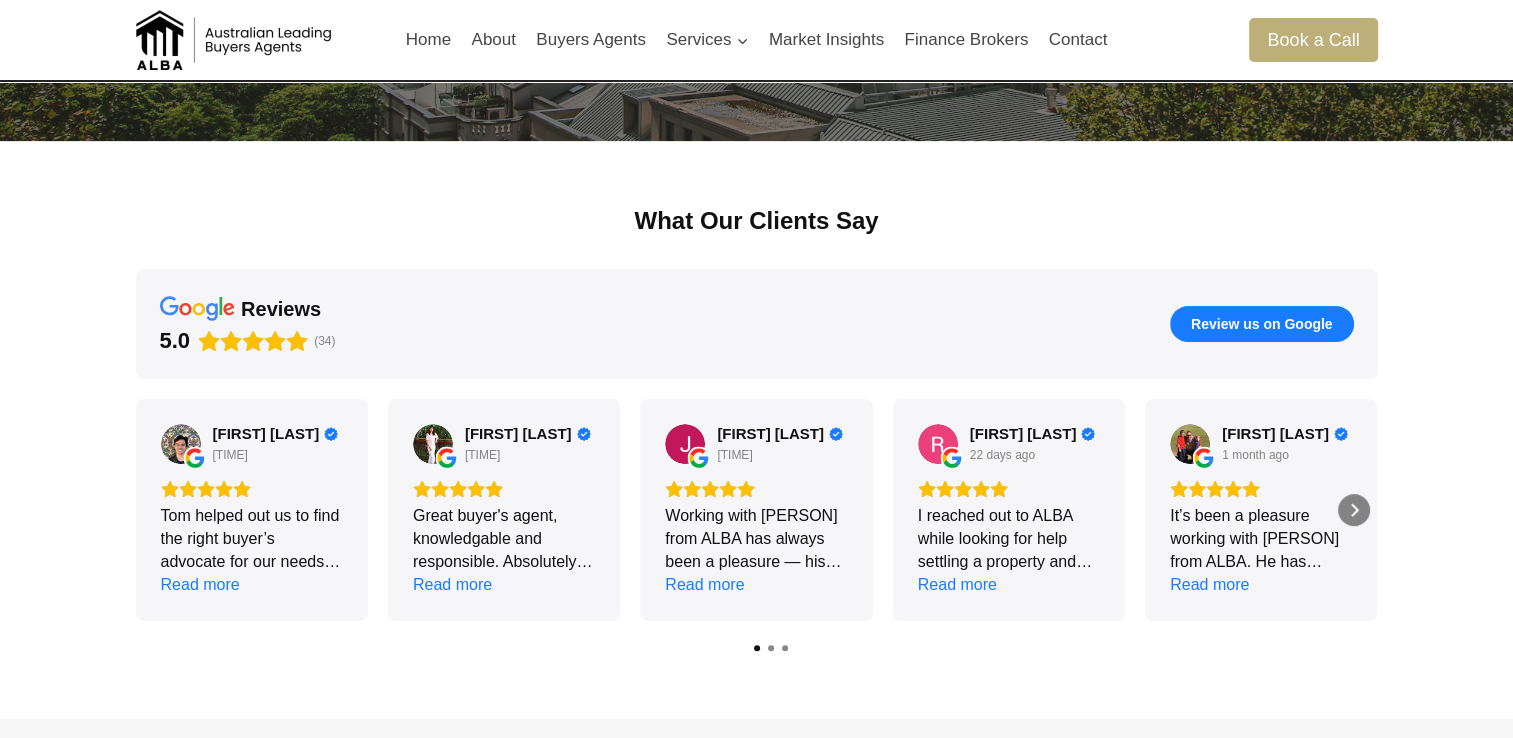 scroll, scrollTop: 500, scrollLeft: 0, axis: vertical 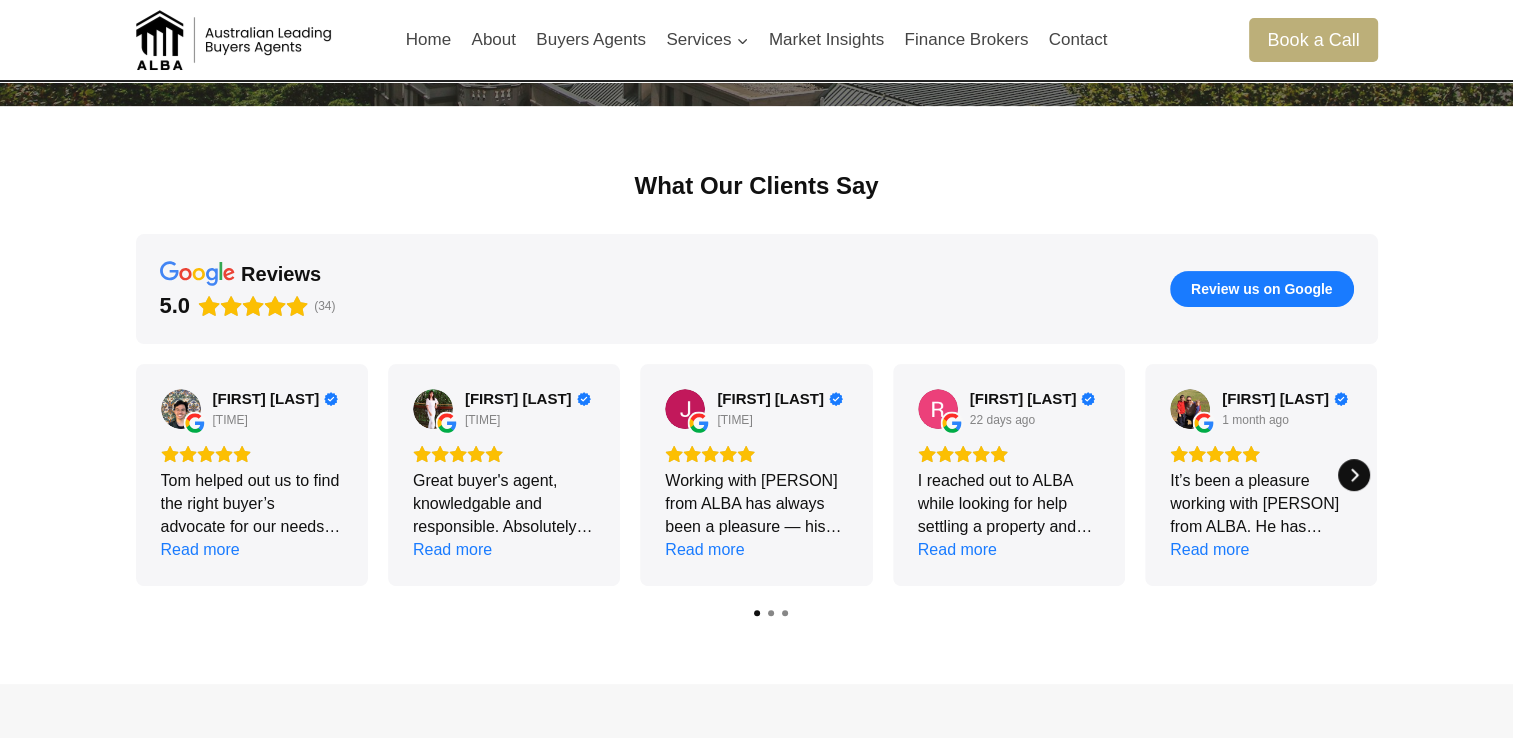 click at bounding box center [1354, 475] 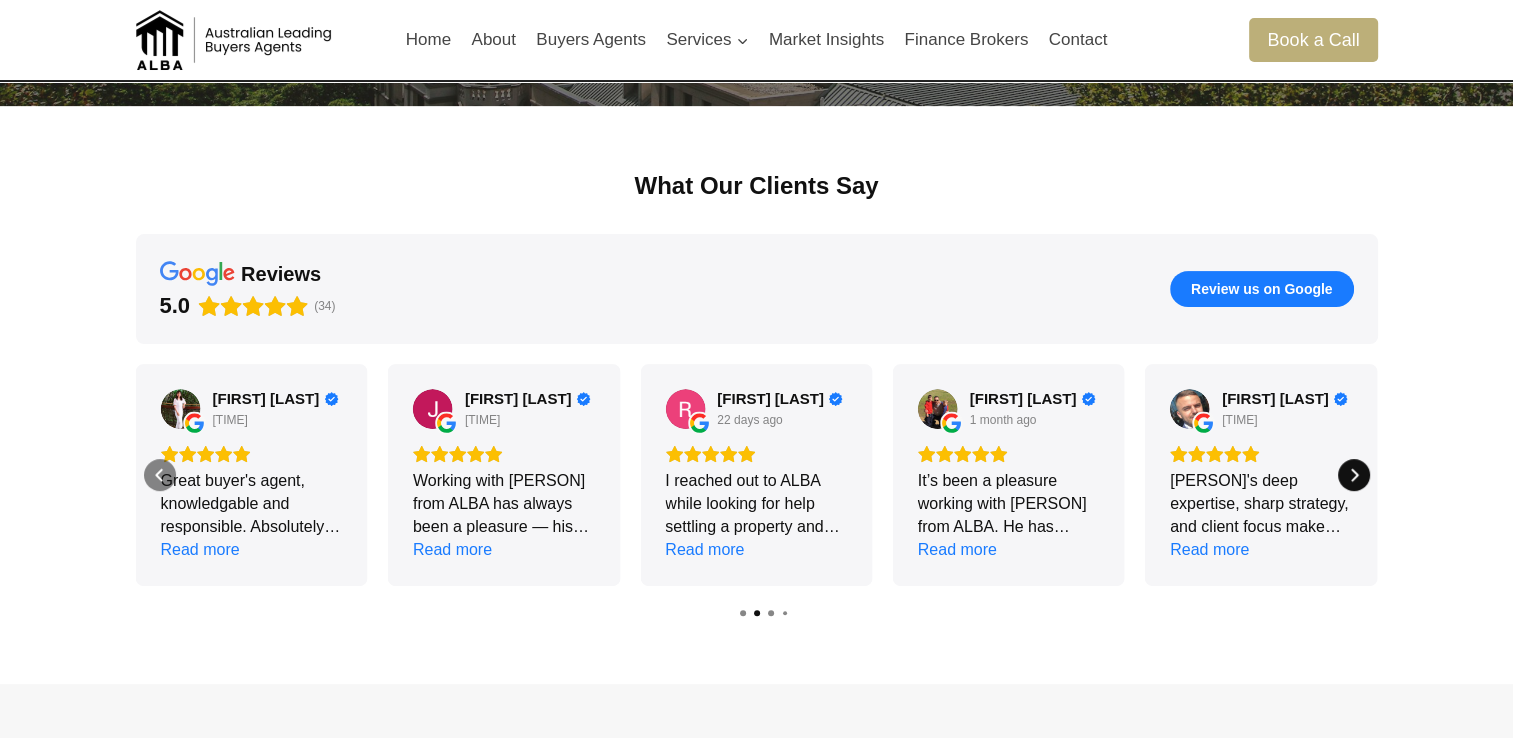 click at bounding box center (1354, 475) 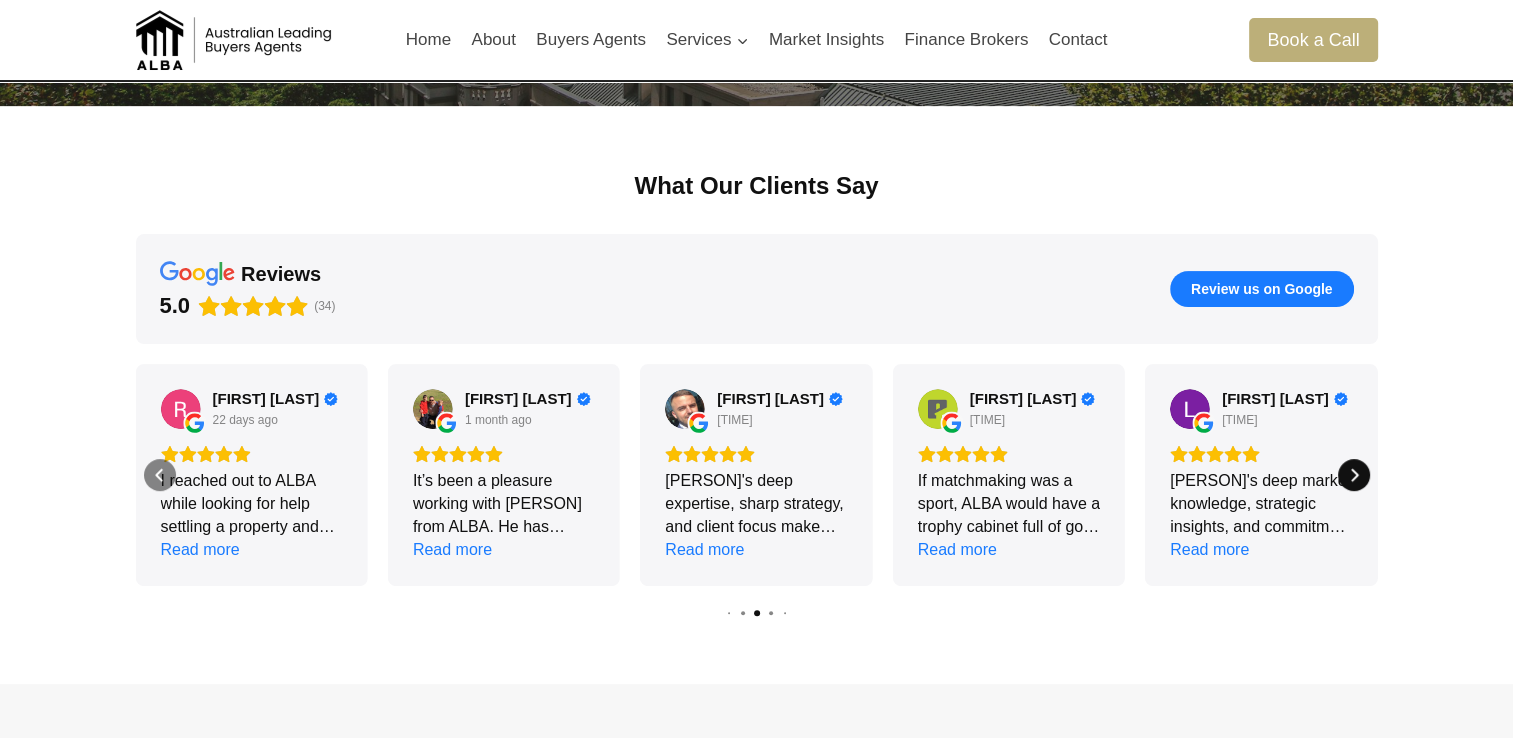 click at bounding box center (1354, 475) 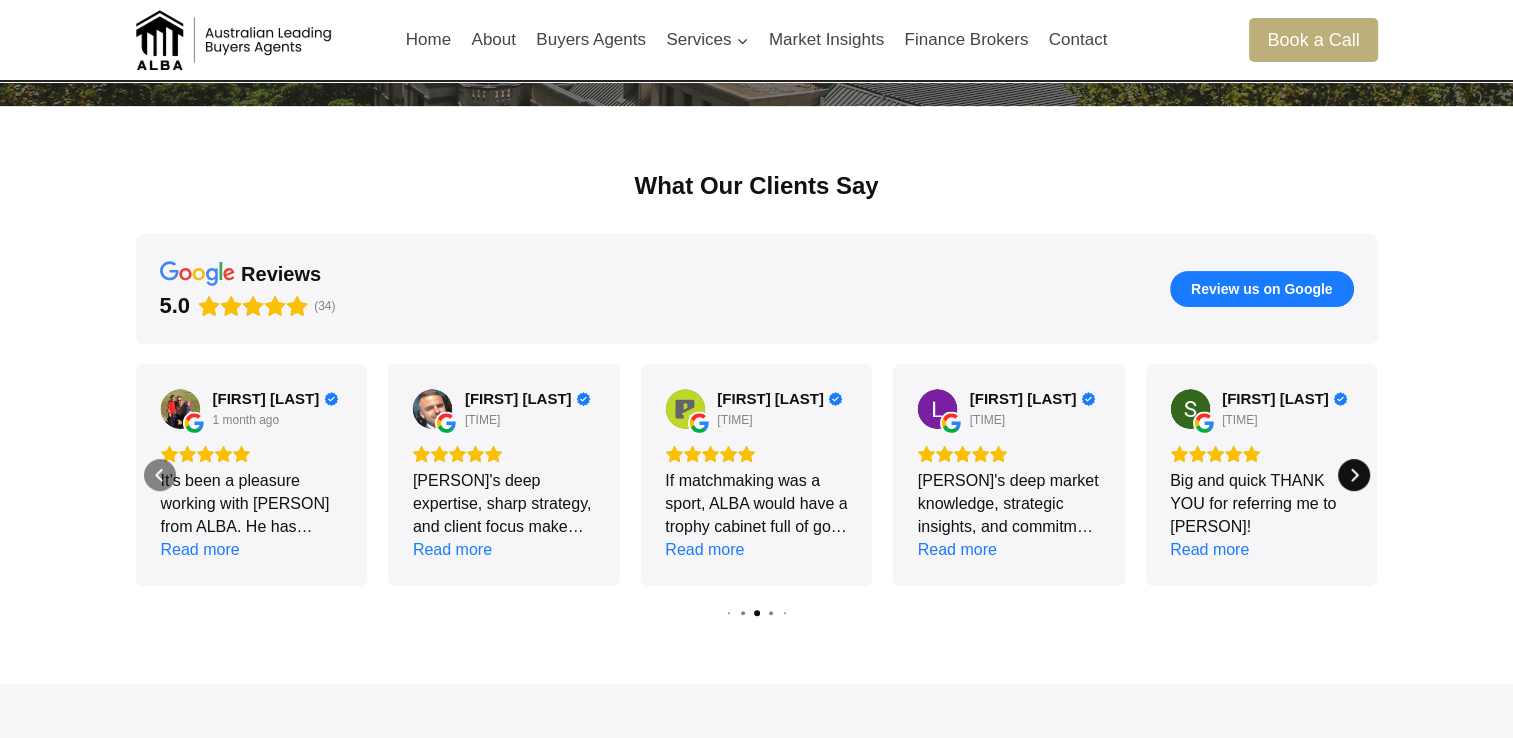click at bounding box center [1354, 475] 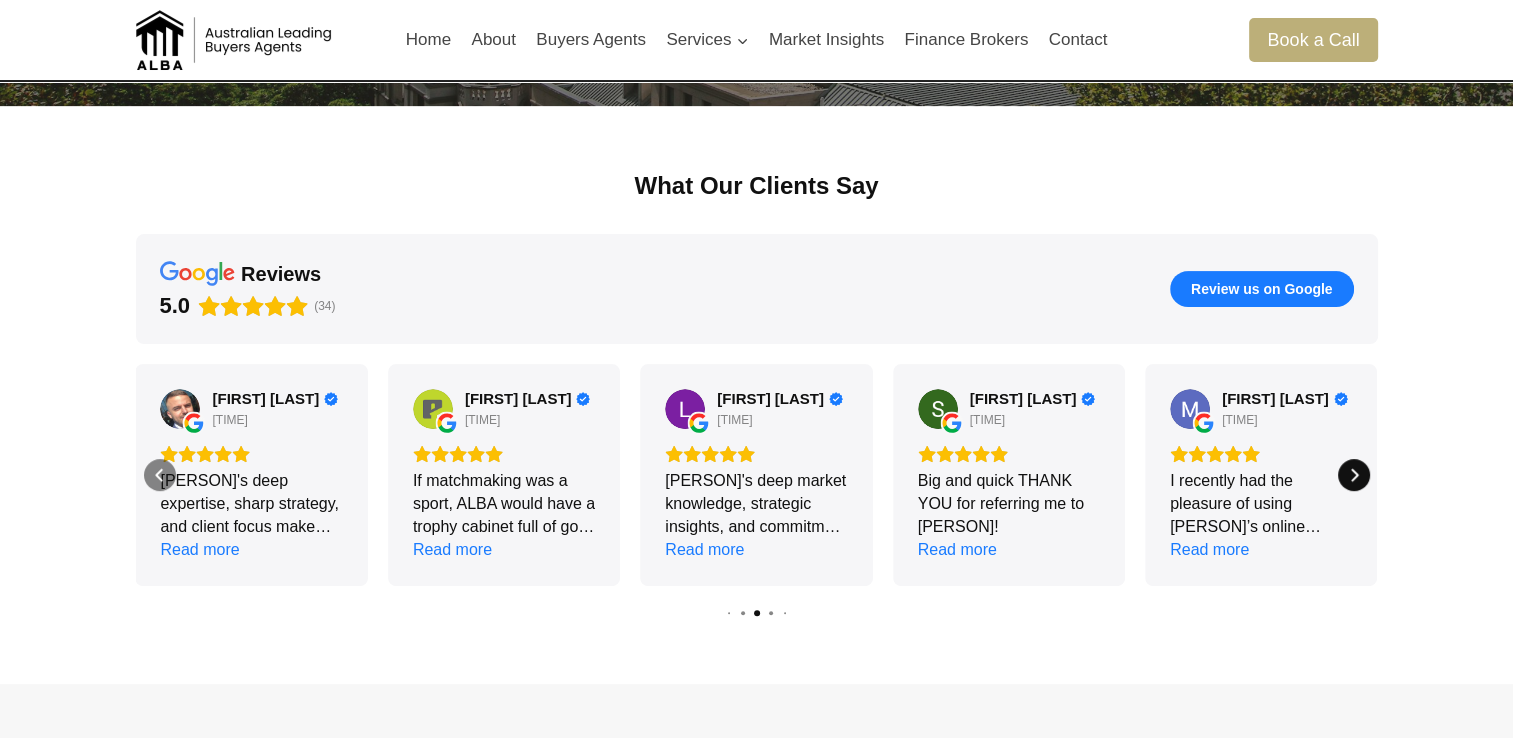 click at bounding box center [1354, 475] 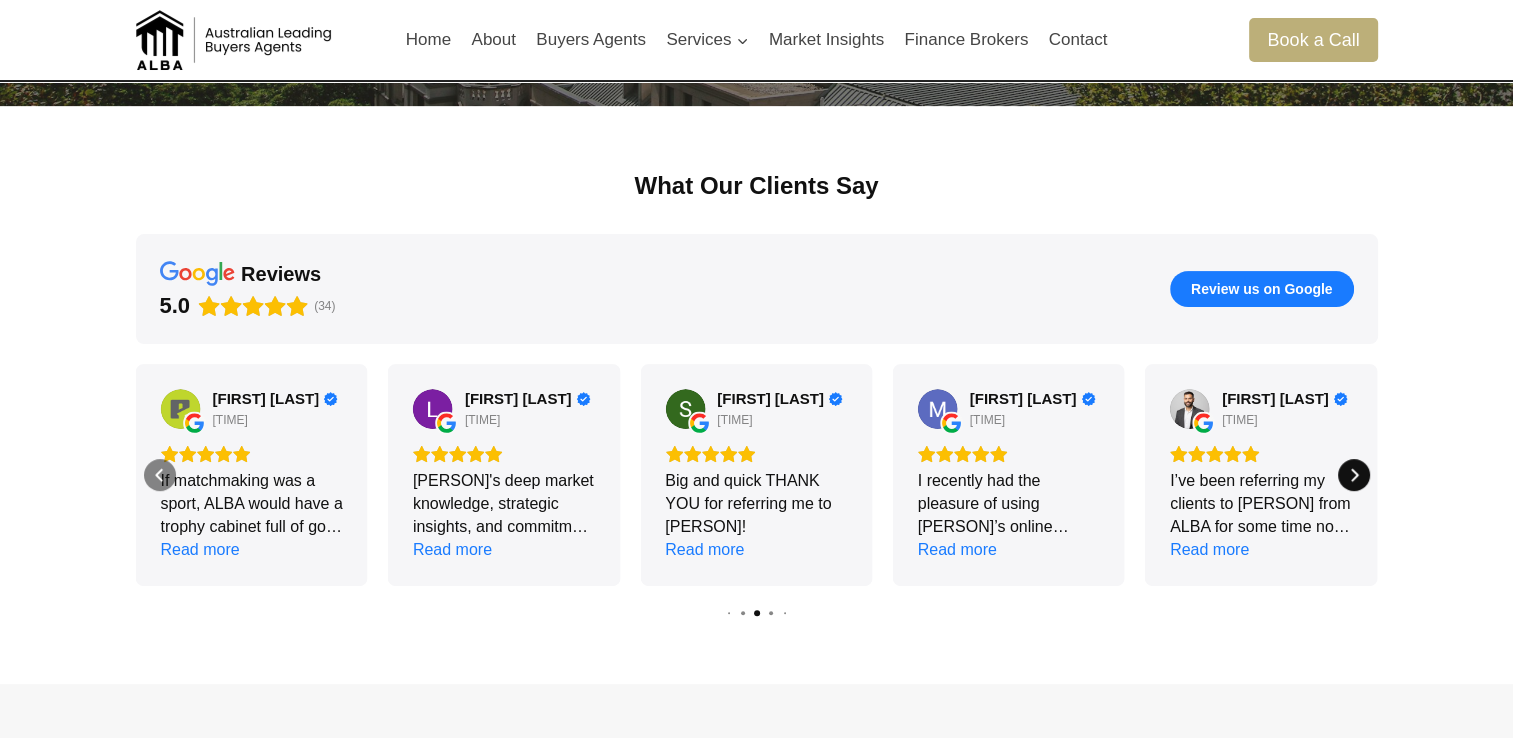 click at bounding box center (1354, 475) 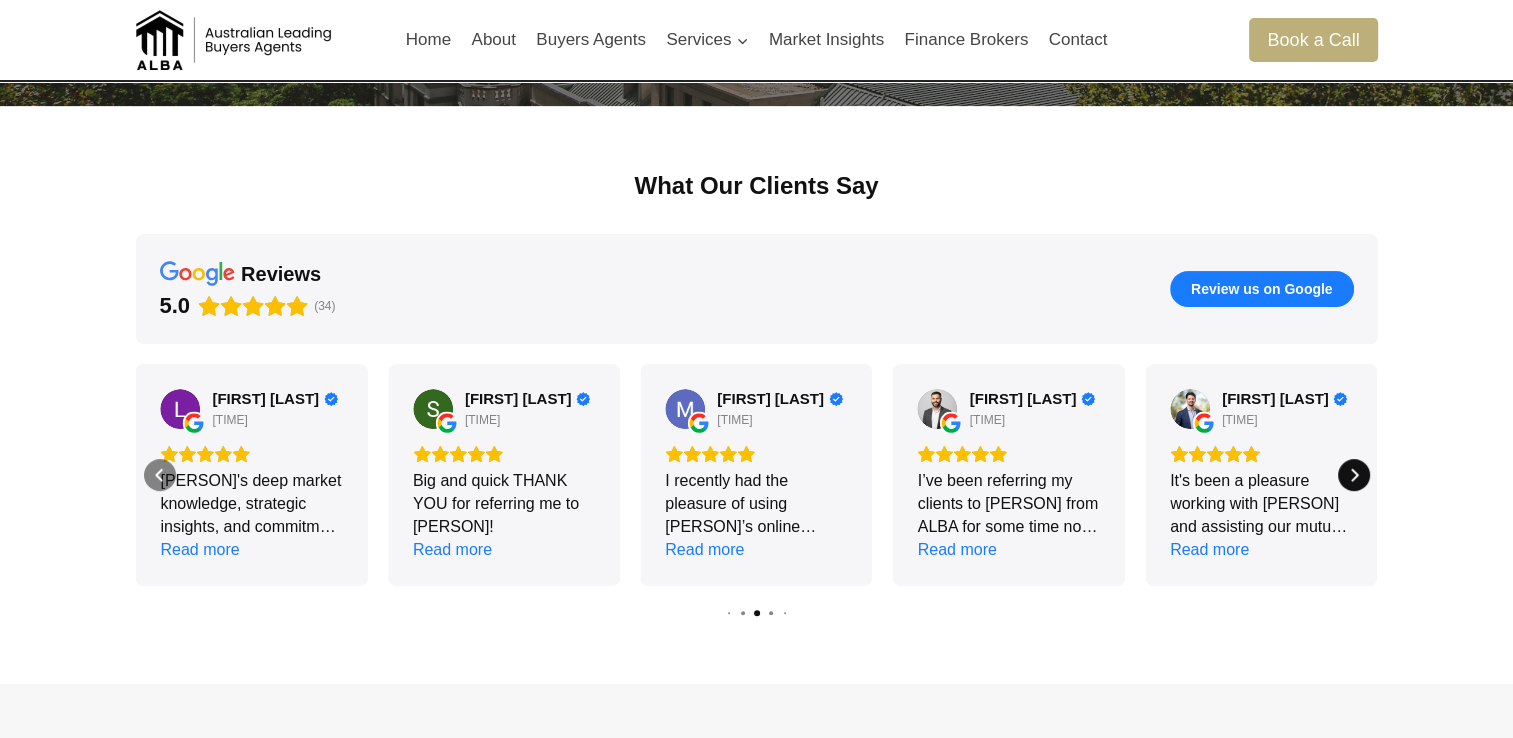 click at bounding box center (1354, 475) 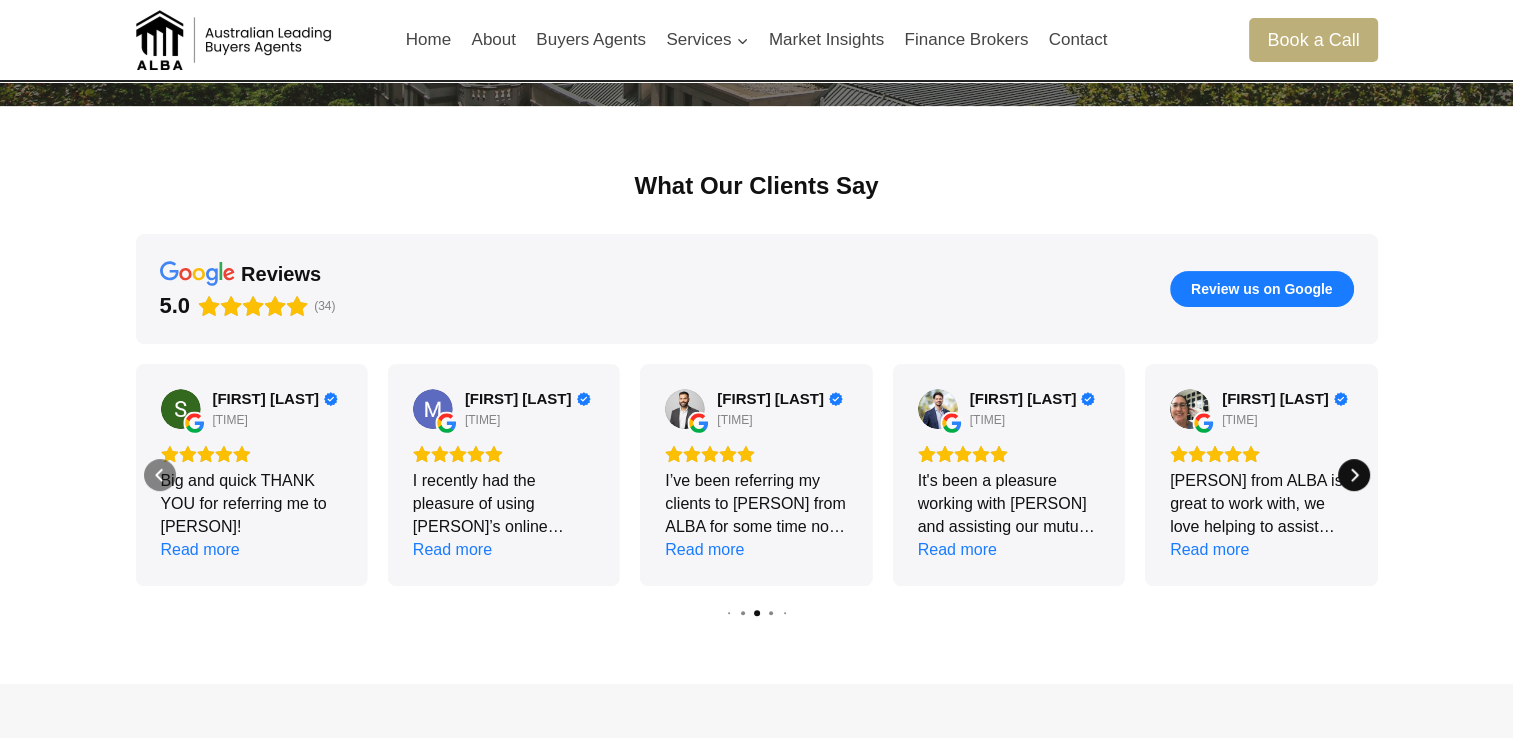 click at bounding box center [1354, 475] 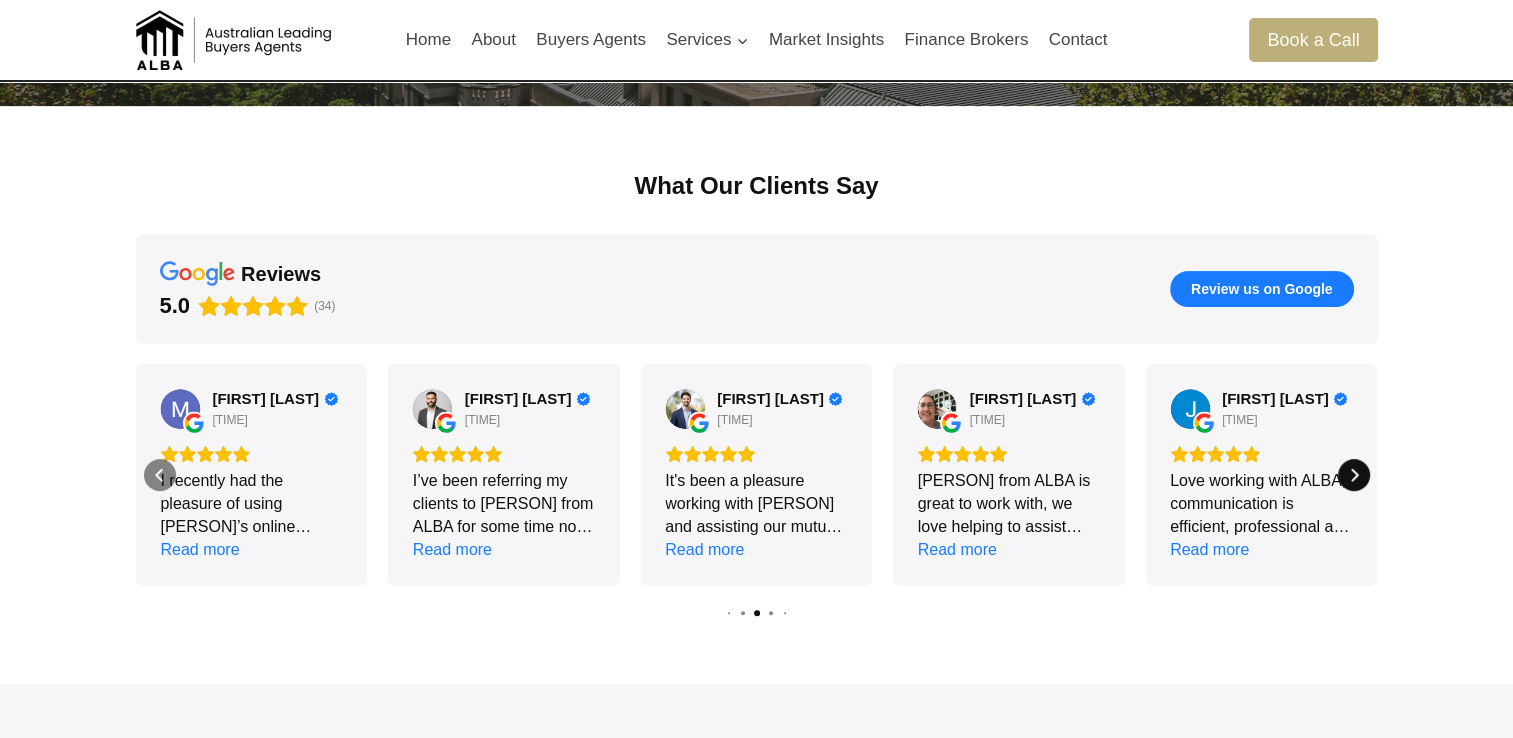 click at bounding box center [1354, 475] 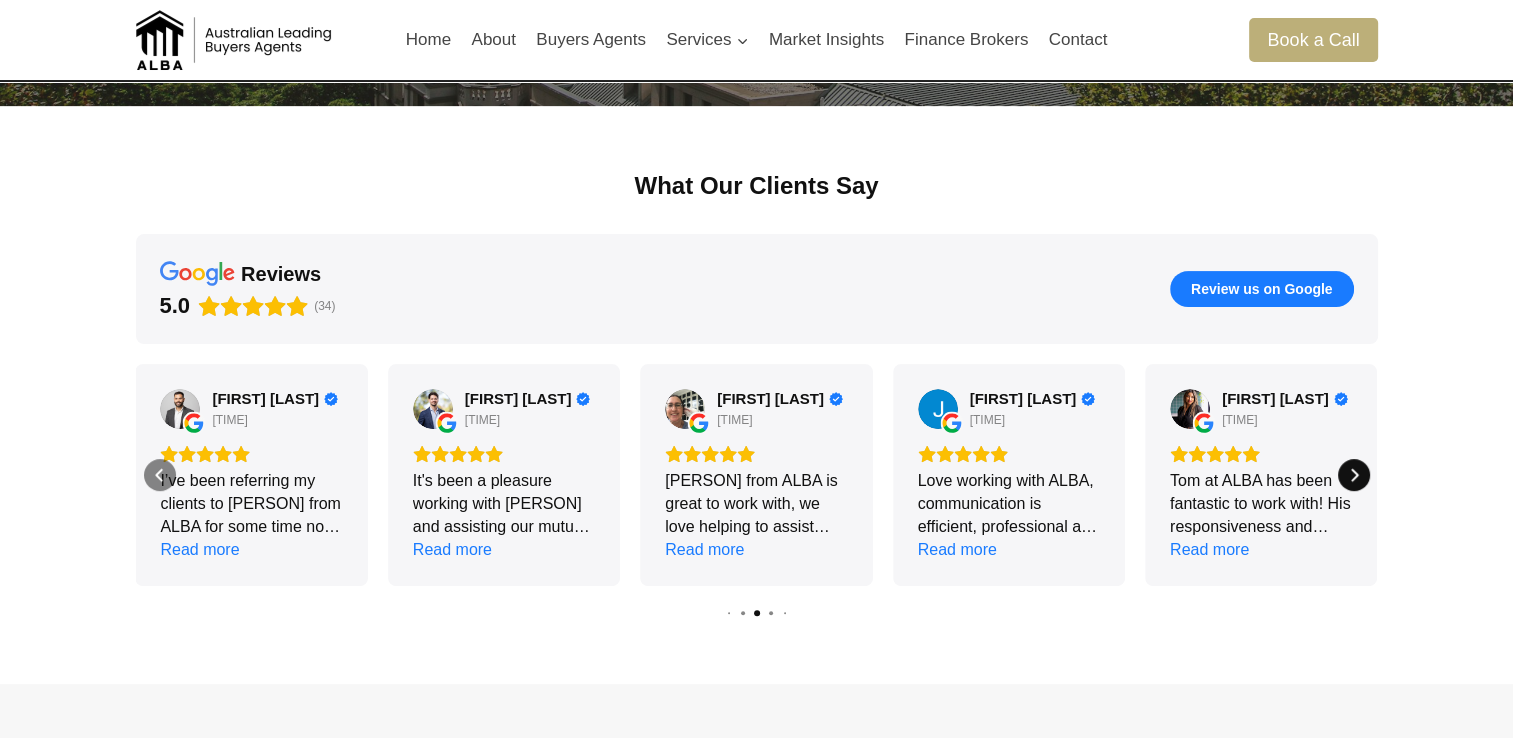 click at bounding box center [1354, 475] 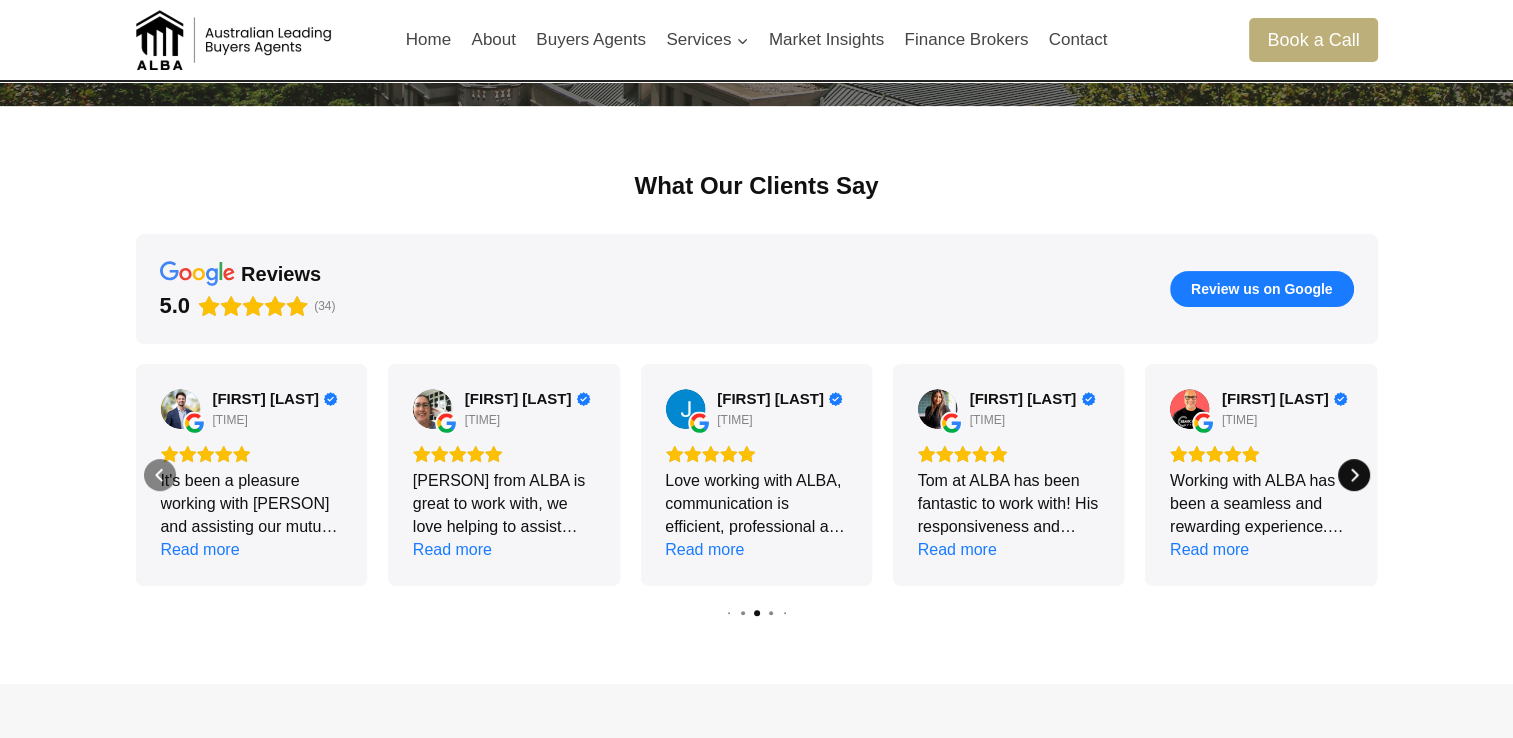 click at bounding box center (1354, 475) 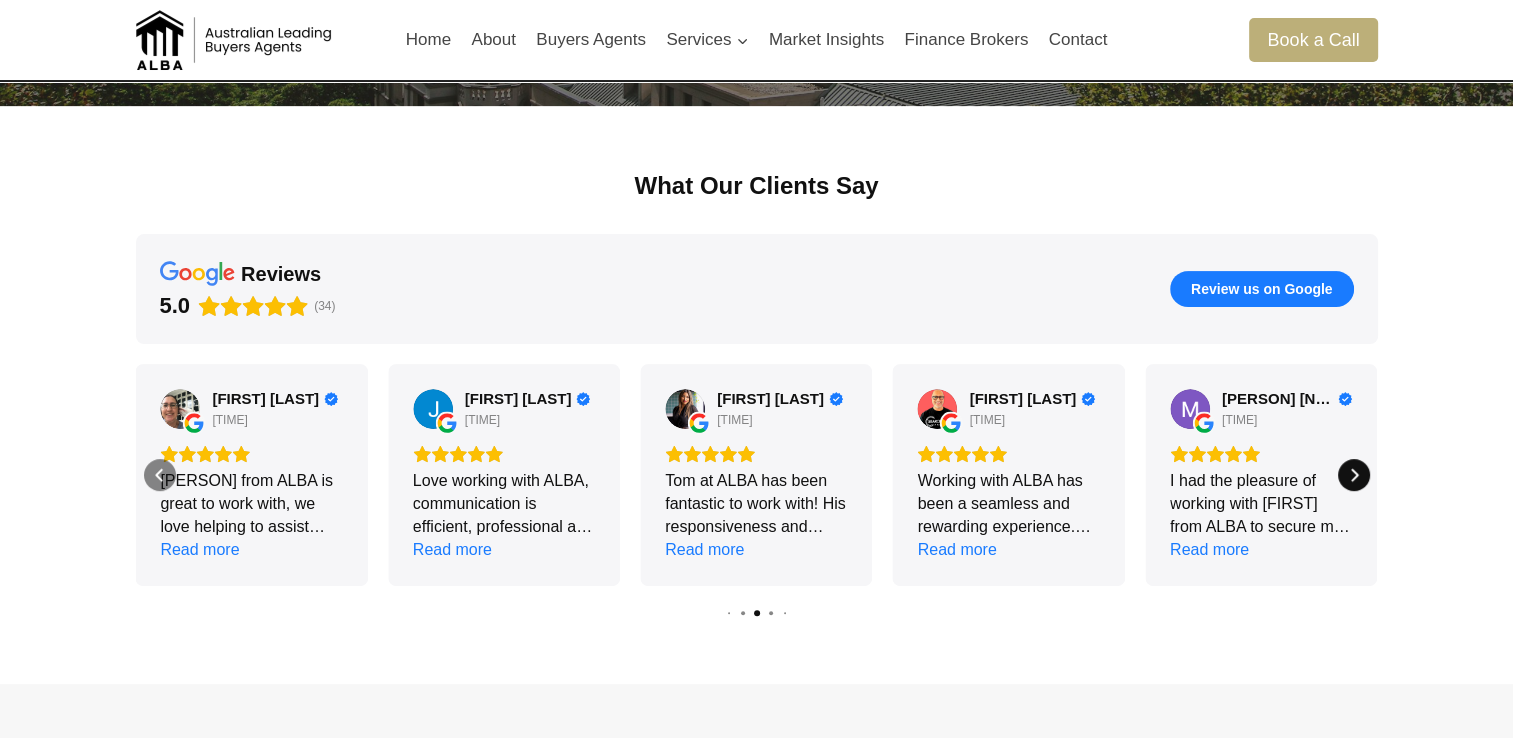 click at bounding box center (1354, 475) 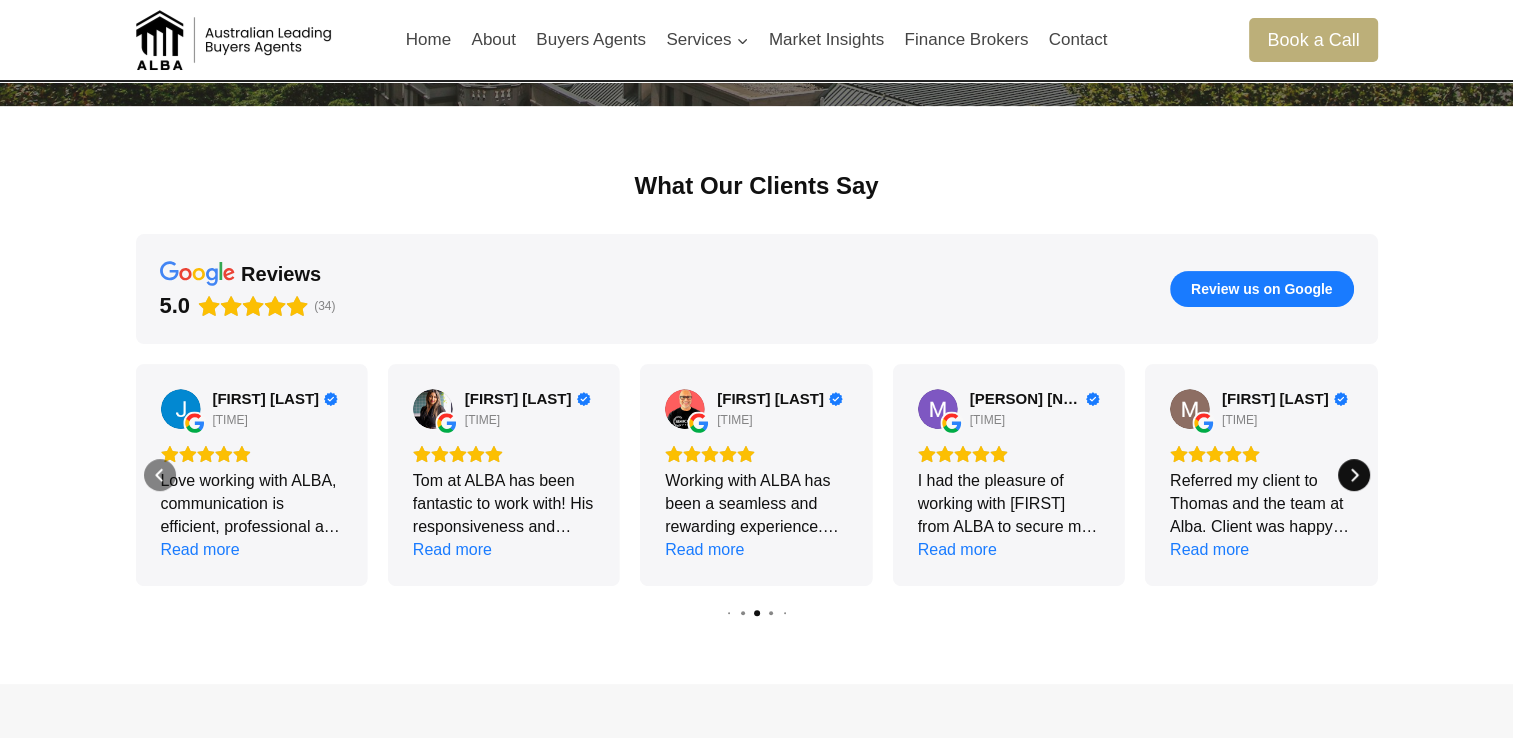 click at bounding box center (1354, 475) 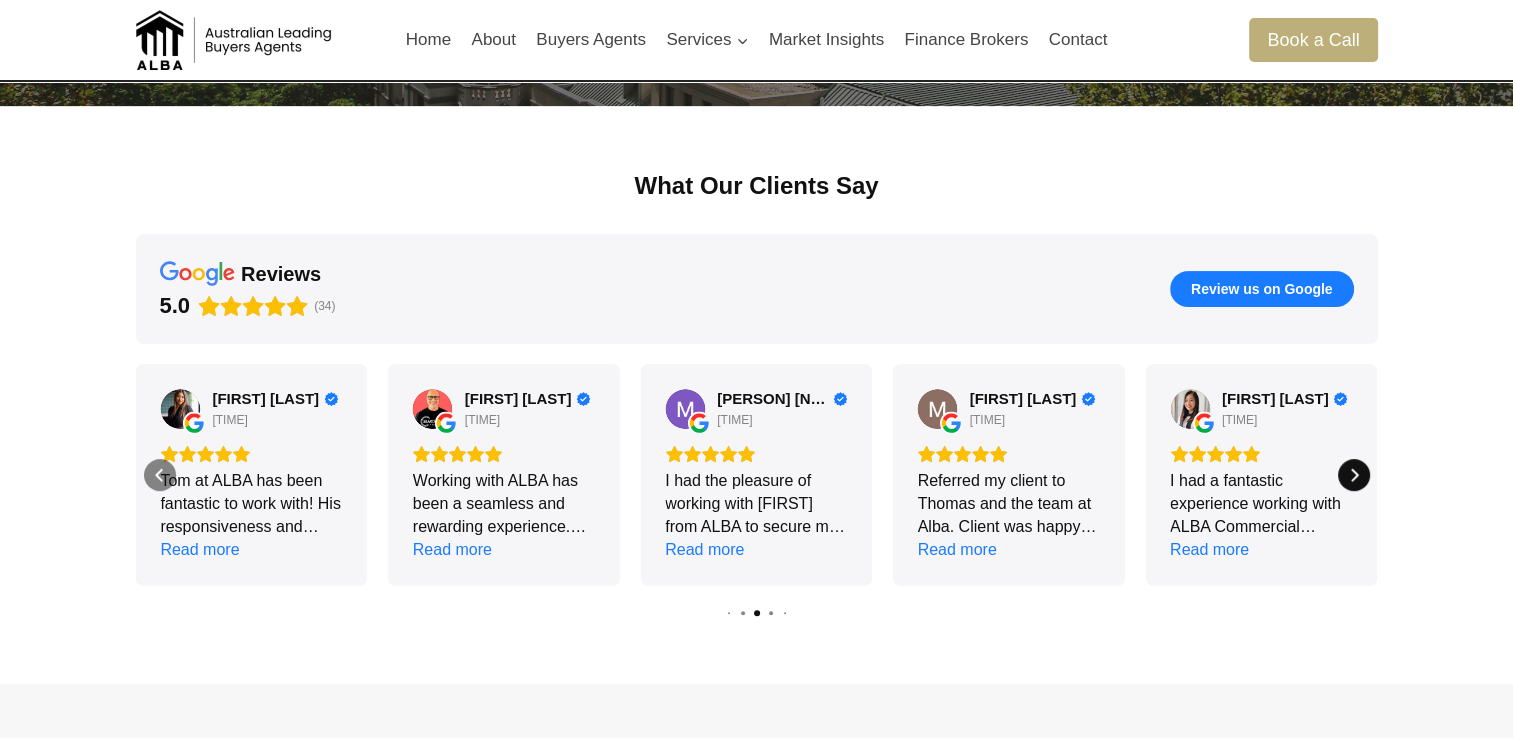 click at bounding box center [1354, 475] 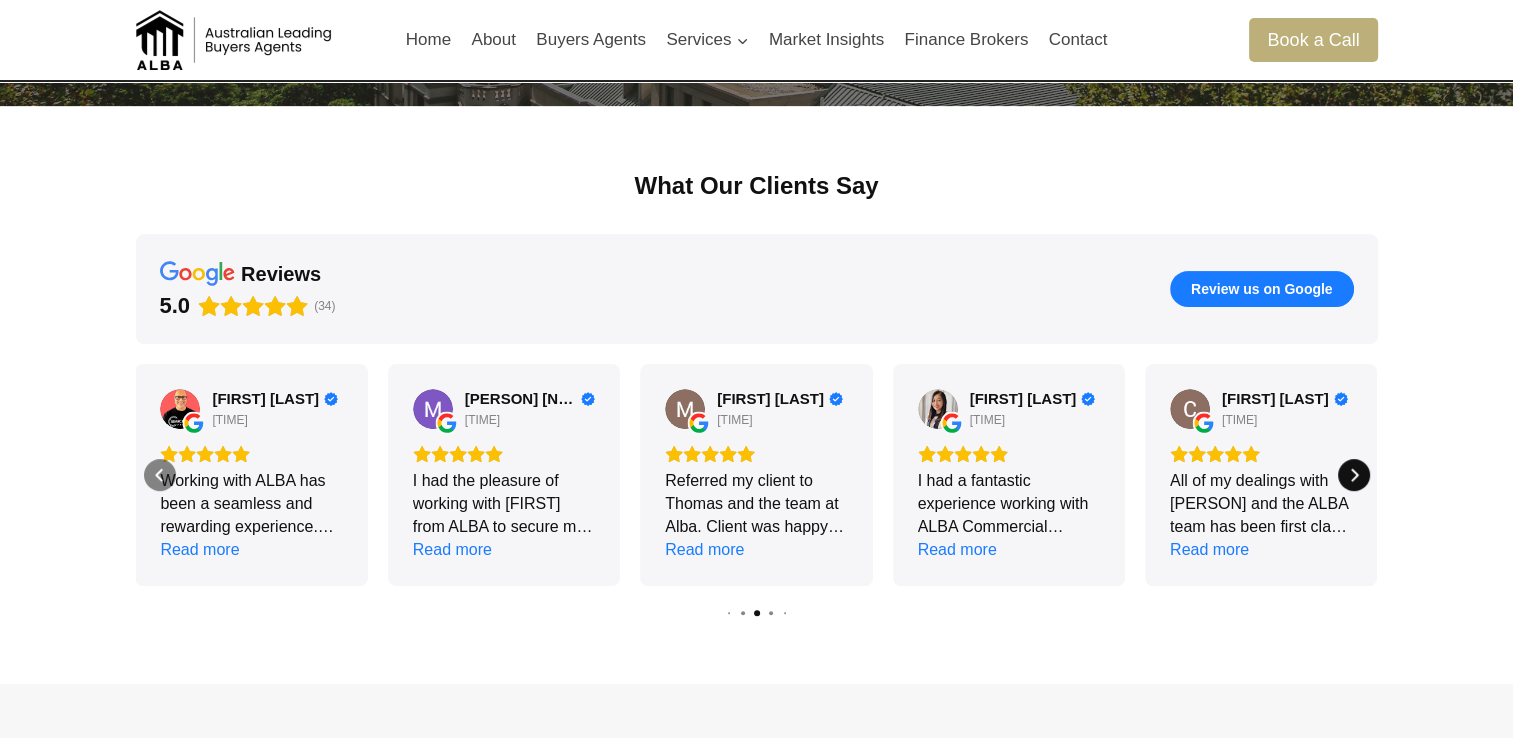 click at bounding box center [1354, 475] 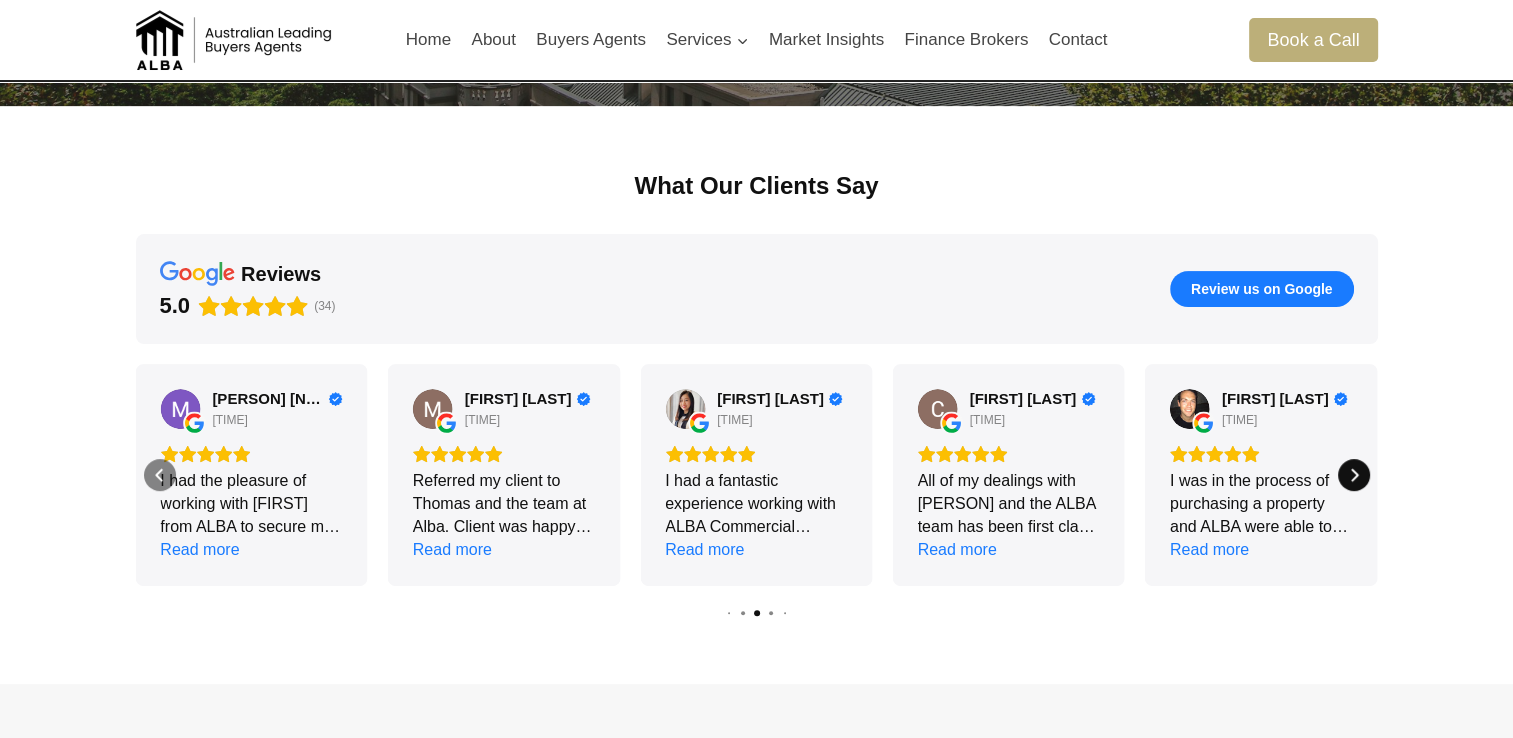 click at bounding box center [1354, 475] 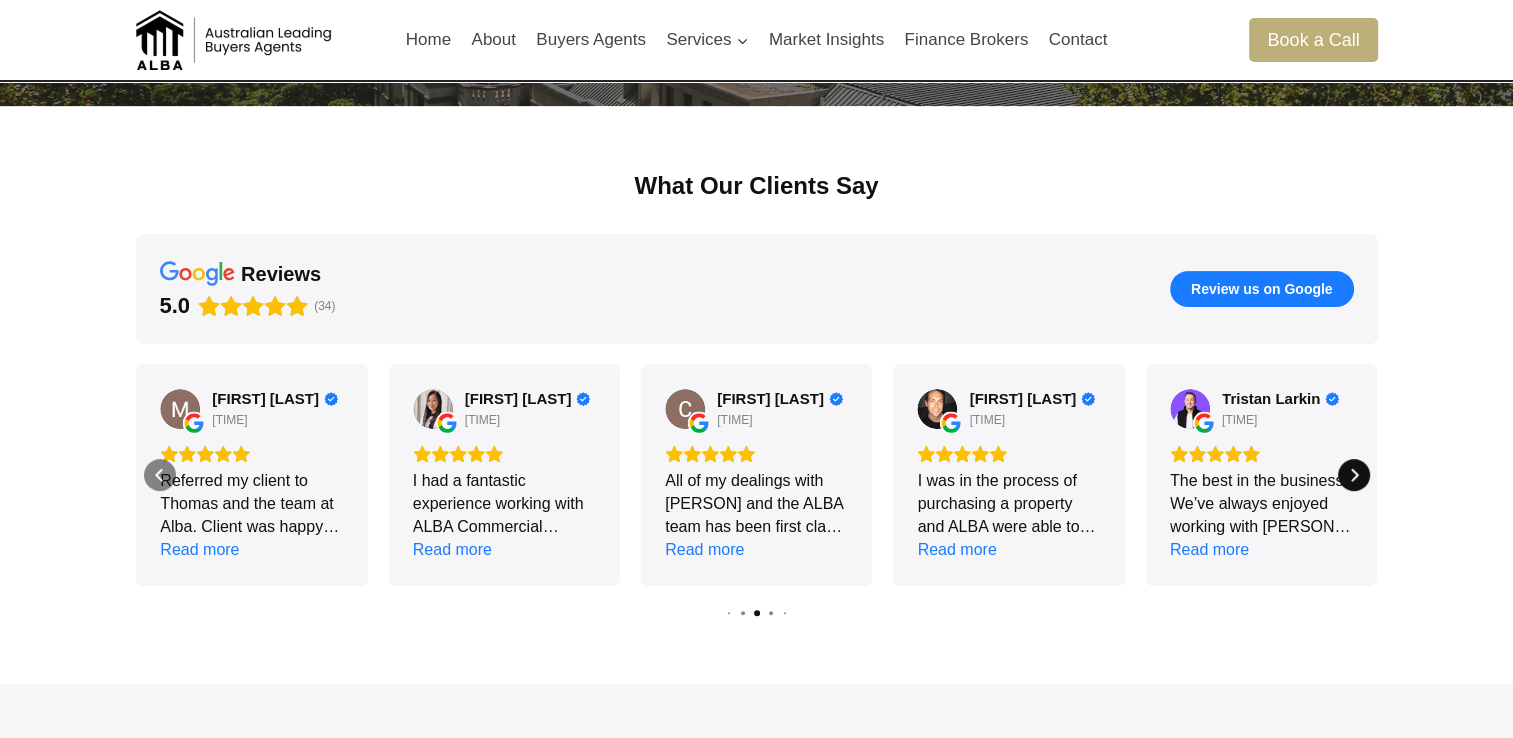 click at bounding box center [1354, 475] 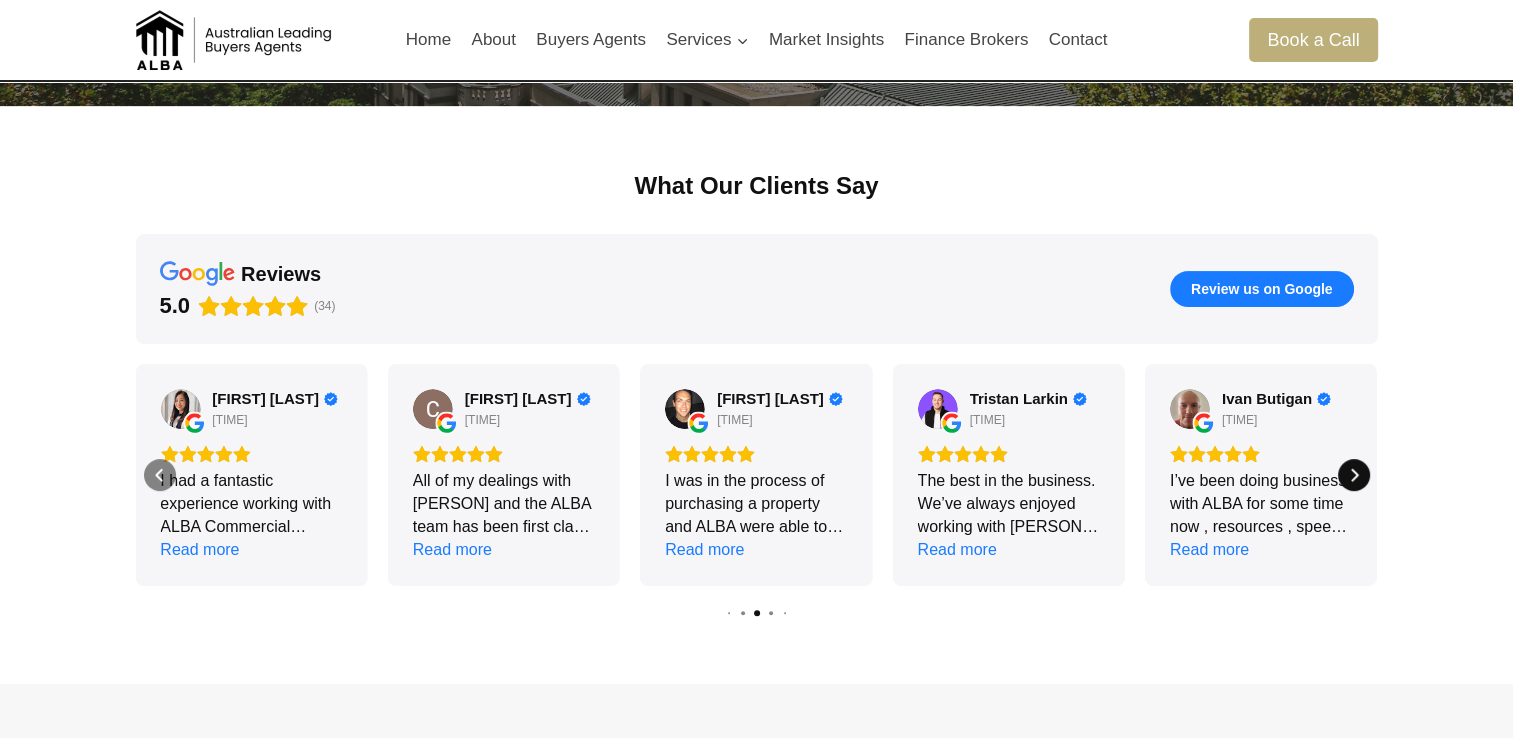 click at bounding box center (1354, 475) 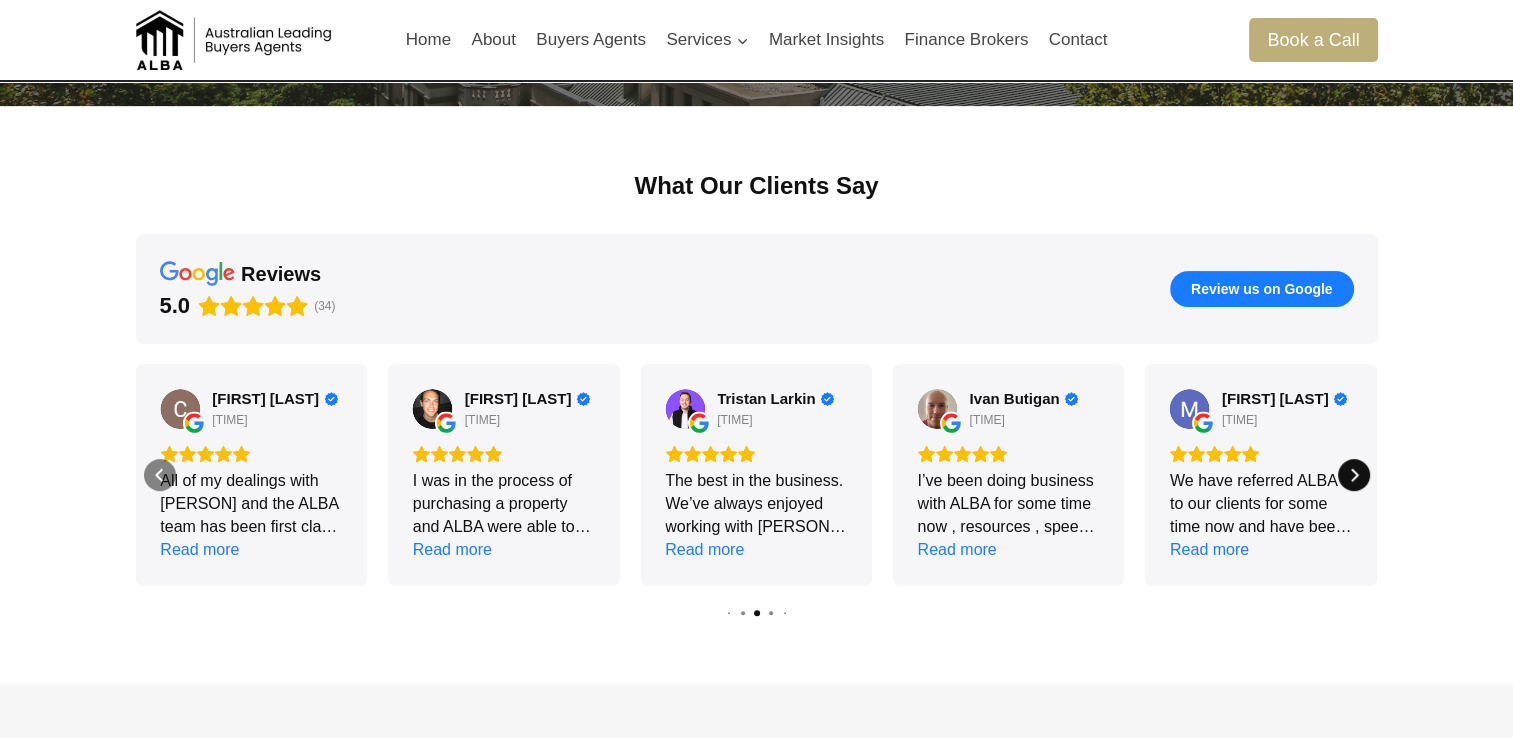 click at bounding box center [1354, 475] 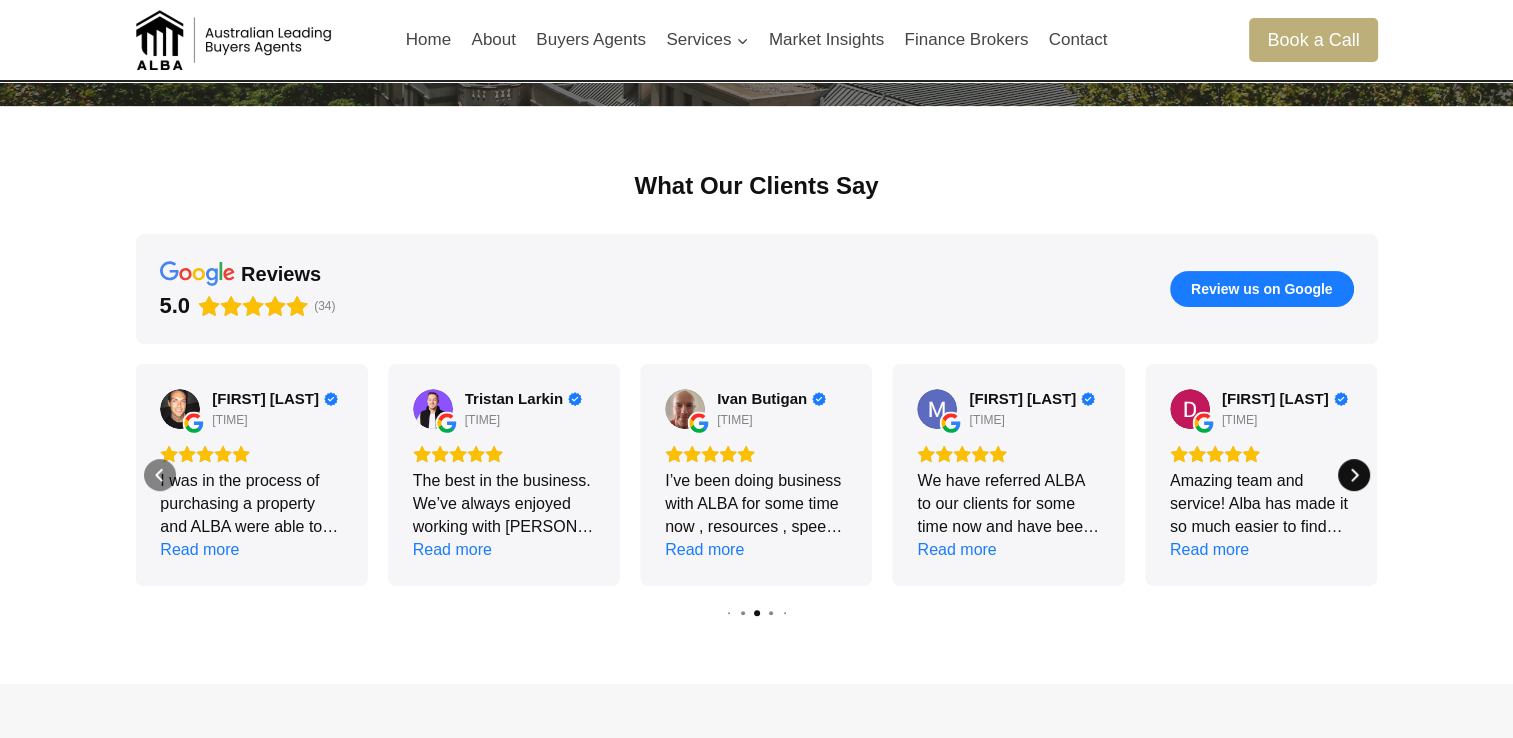 click at bounding box center (1354, 475) 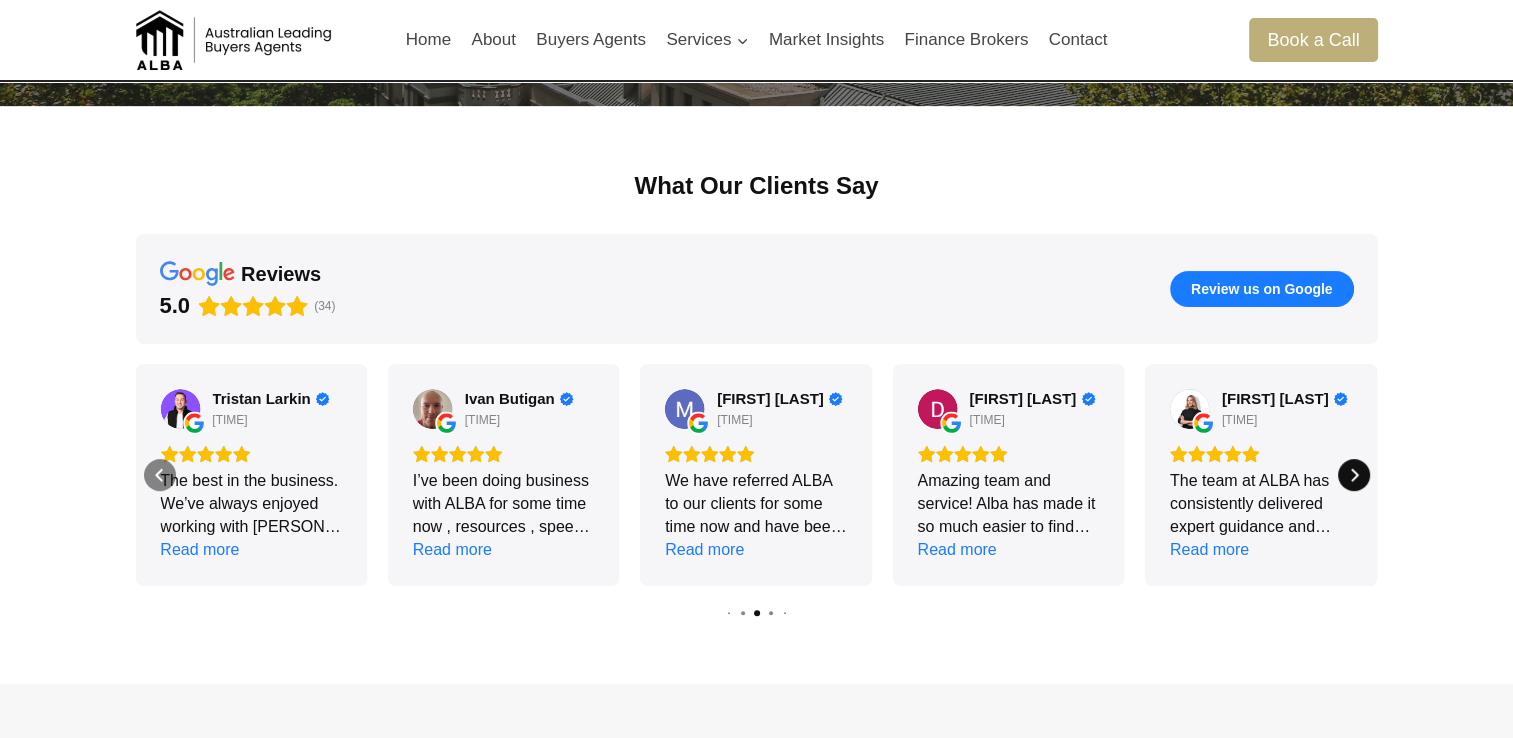 click at bounding box center (1354, 475) 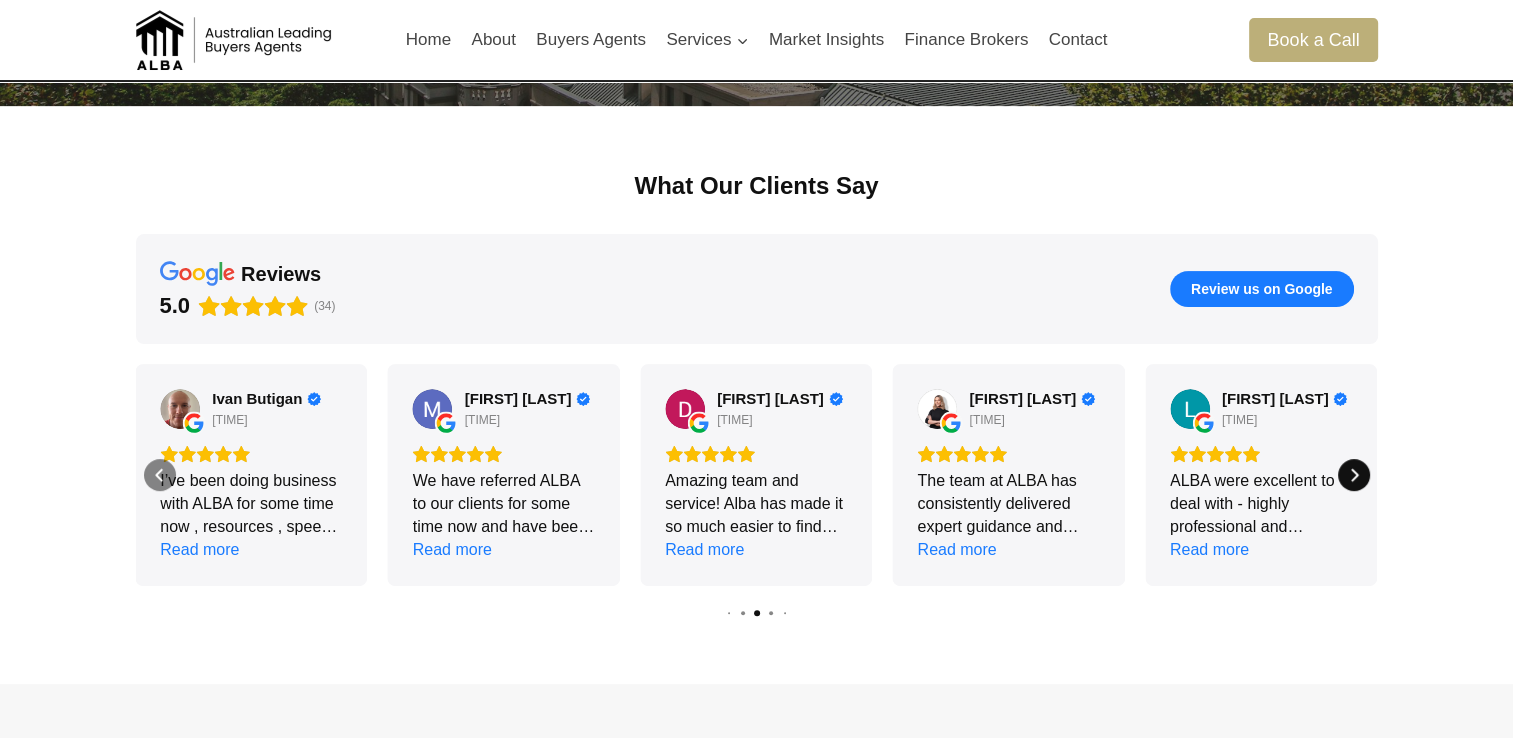 click at bounding box center [1354, 475] 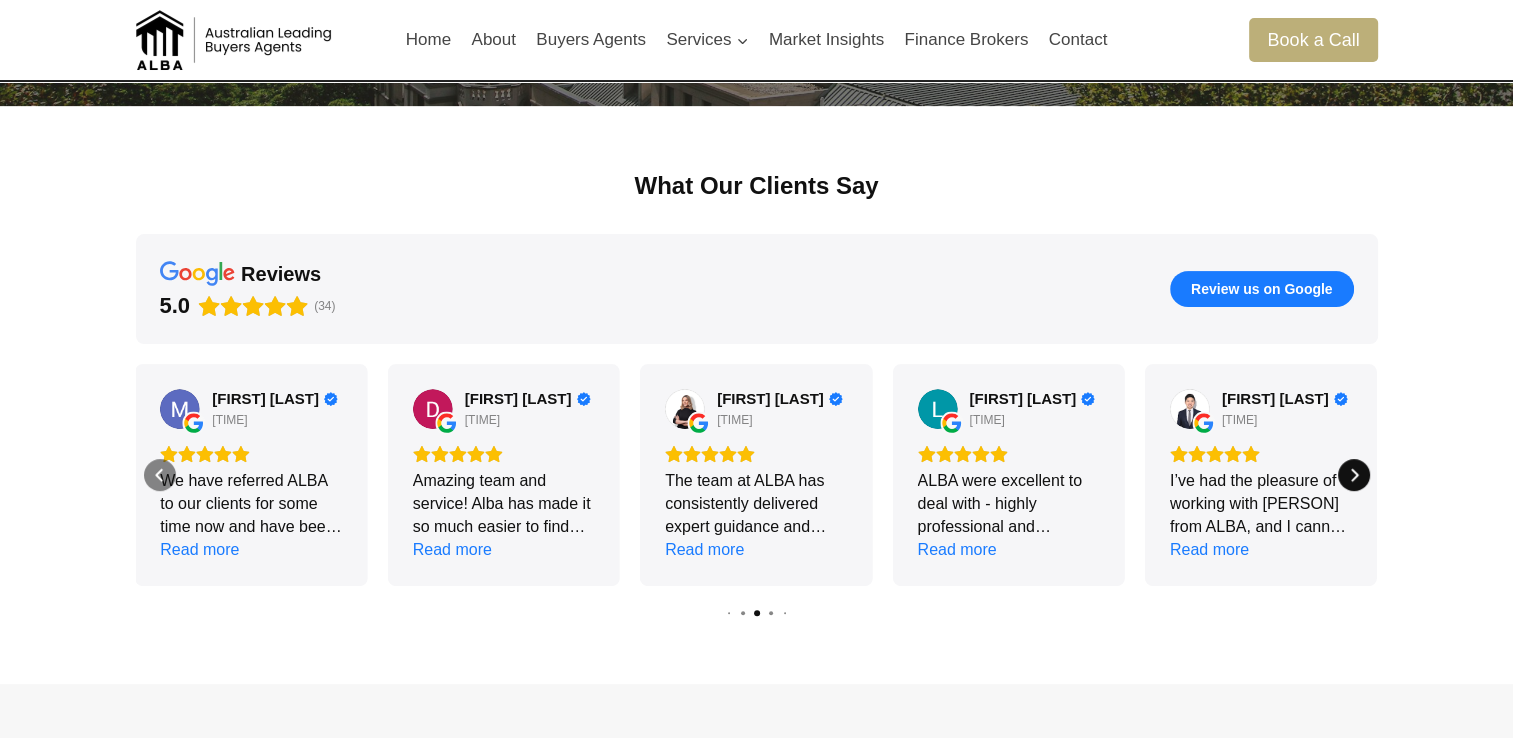 click at bounding box center [1354, 475] 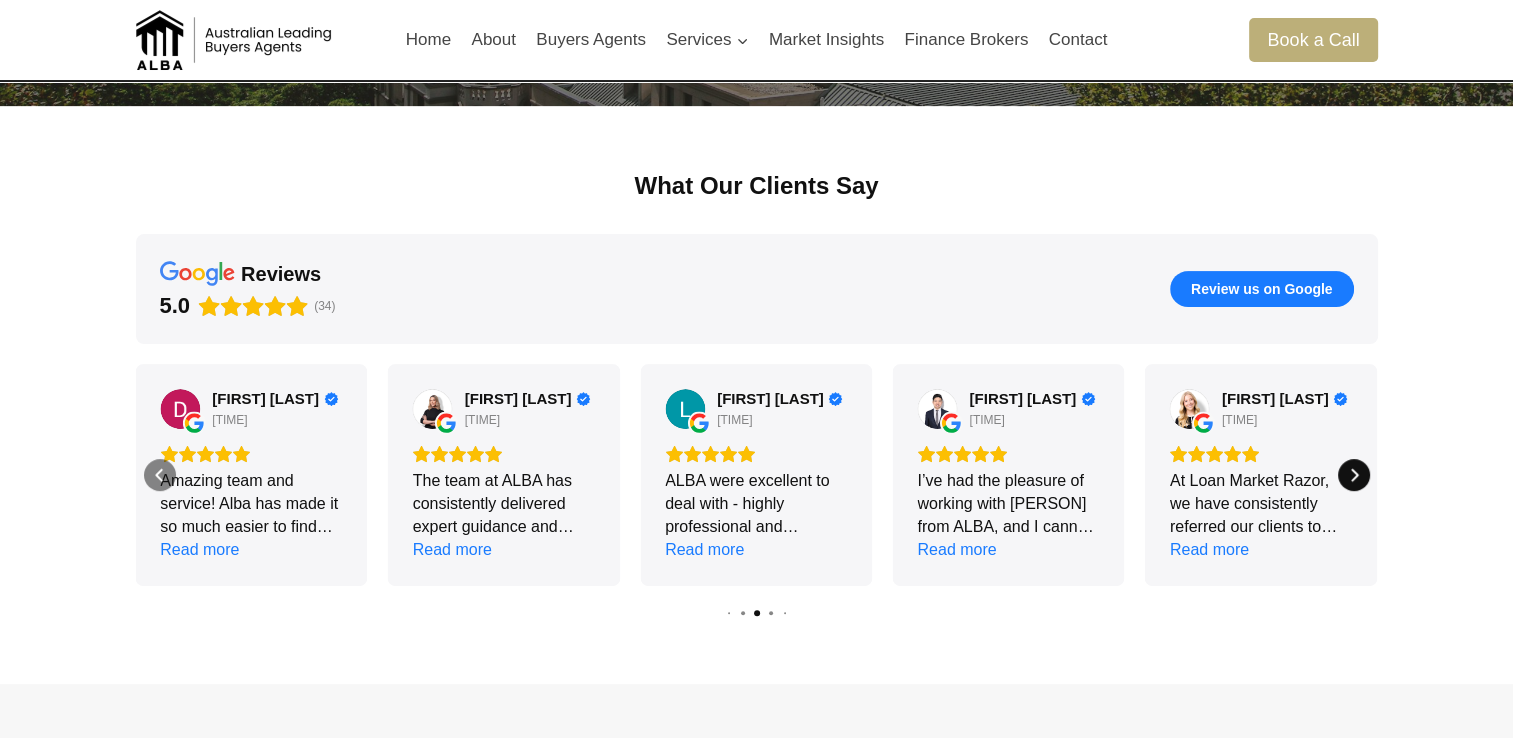click at bounding box center (1354, 475) 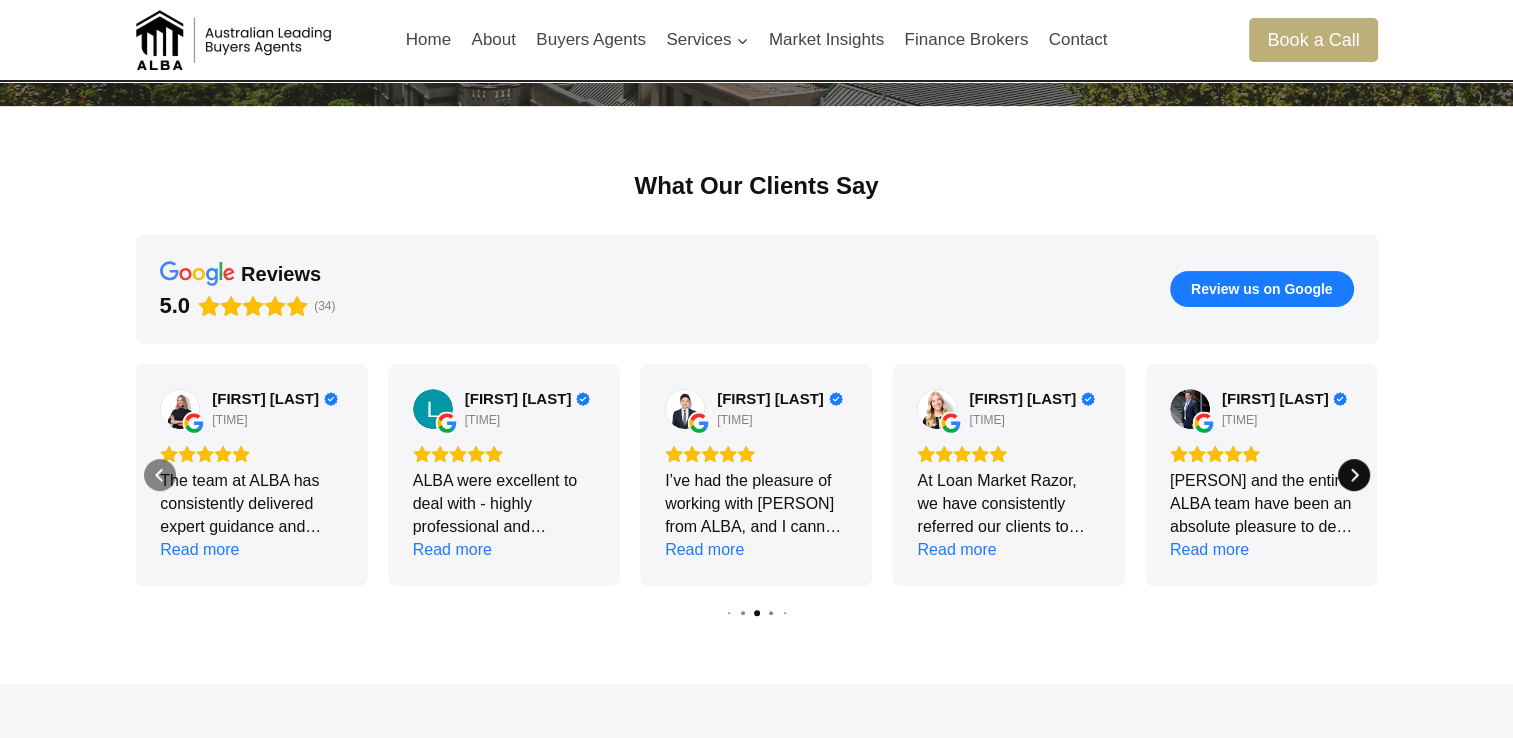click at bounding box center (1354, 475) 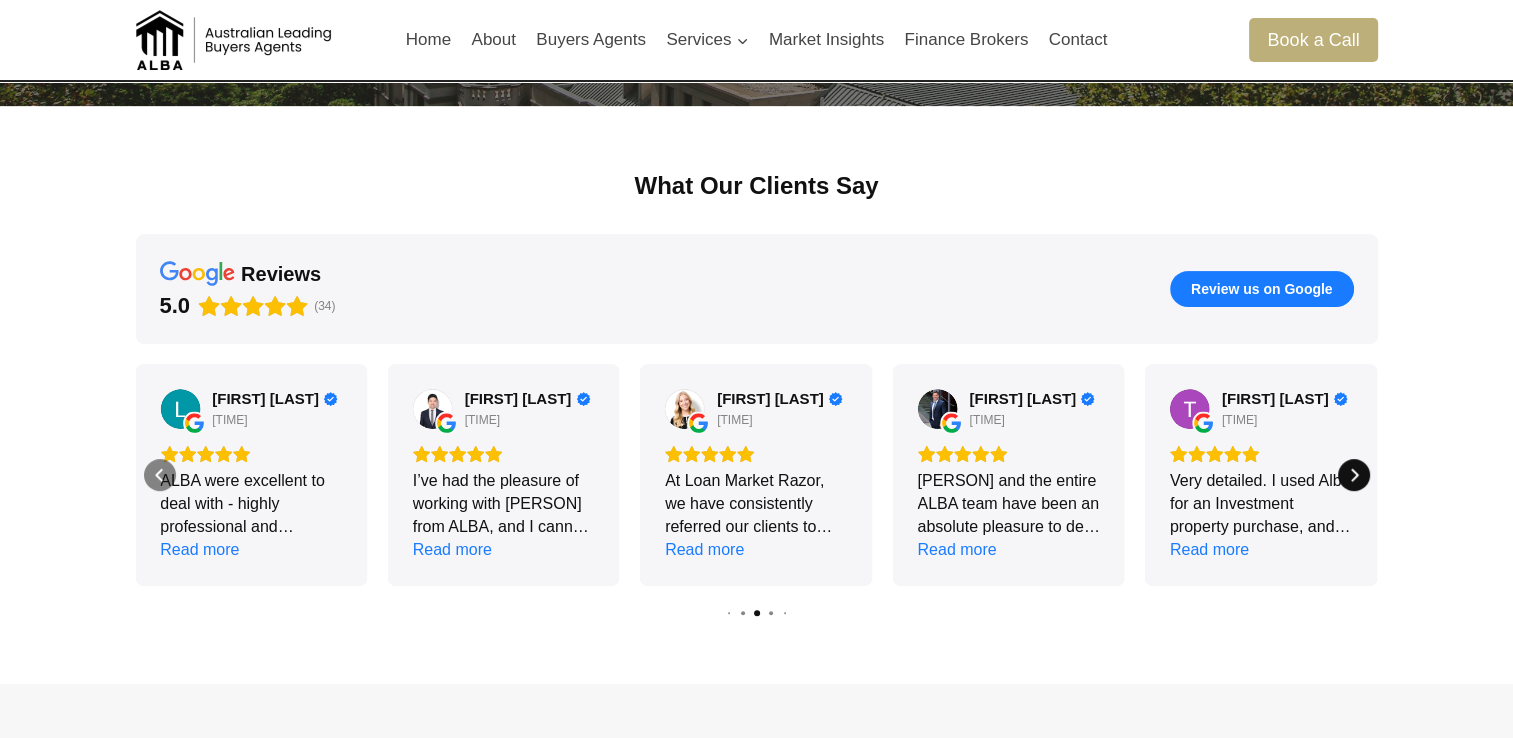 click at bounding box center [1354, 475] 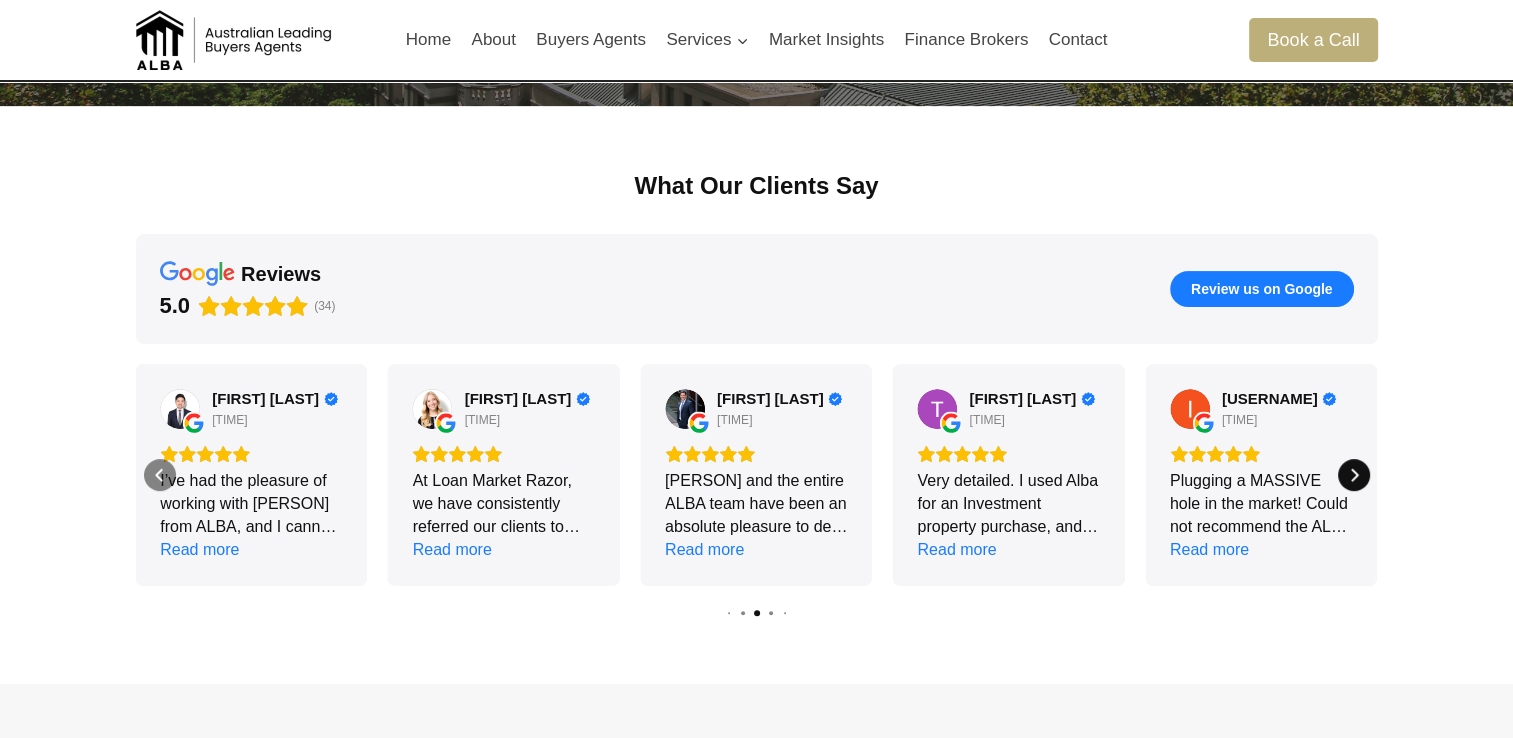 click at bounding box center (1354, 475) 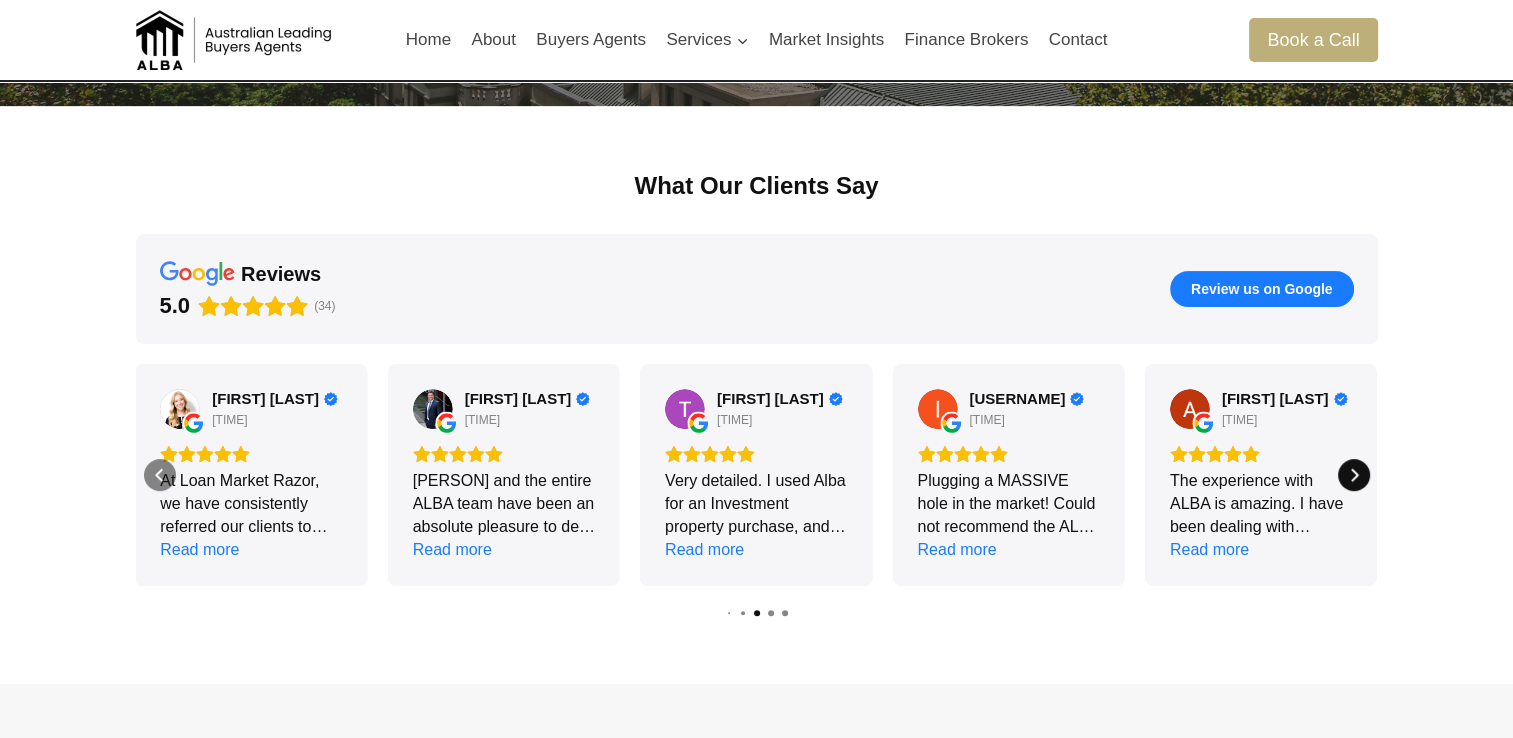 click at bounding box center [1354, 475] 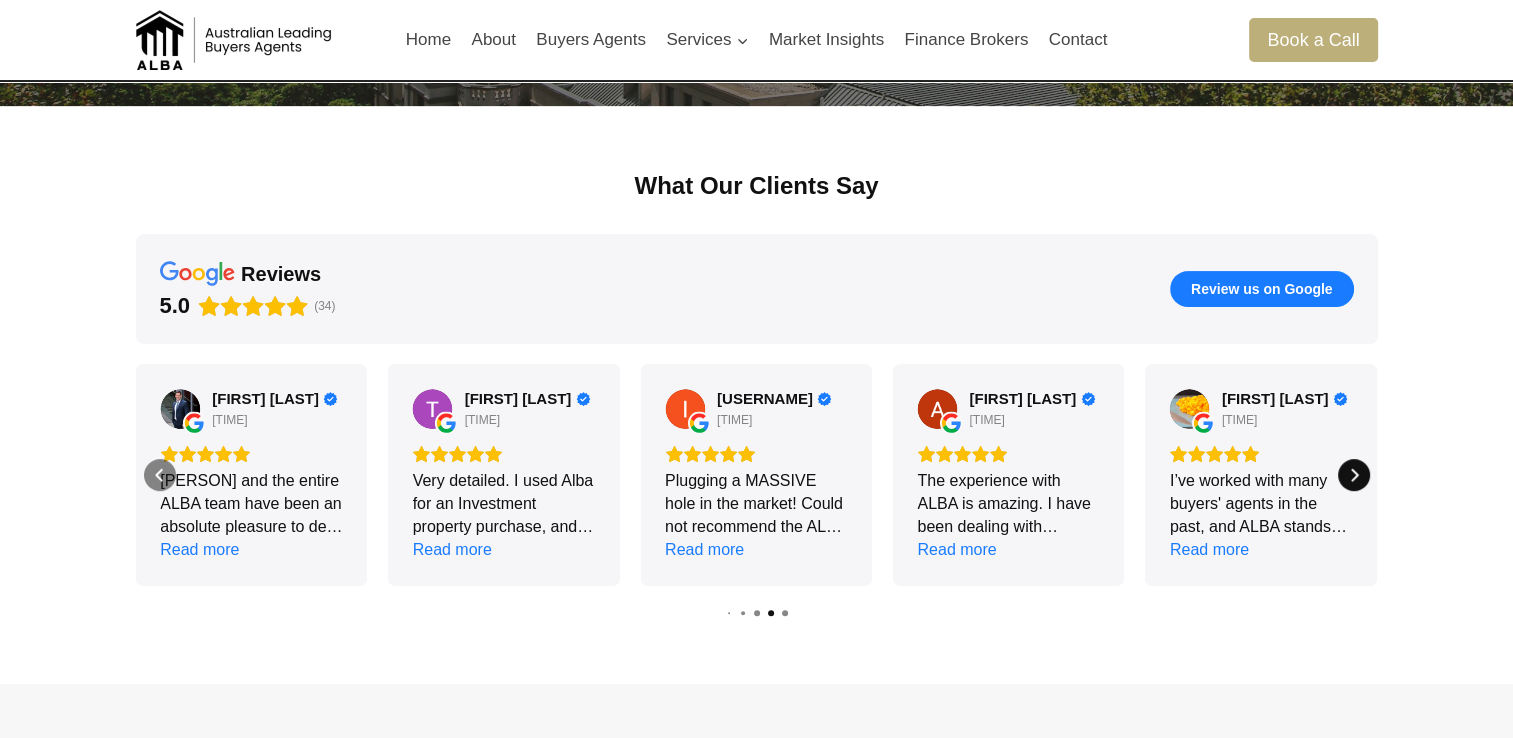 click at bounding box center [1354, 475] 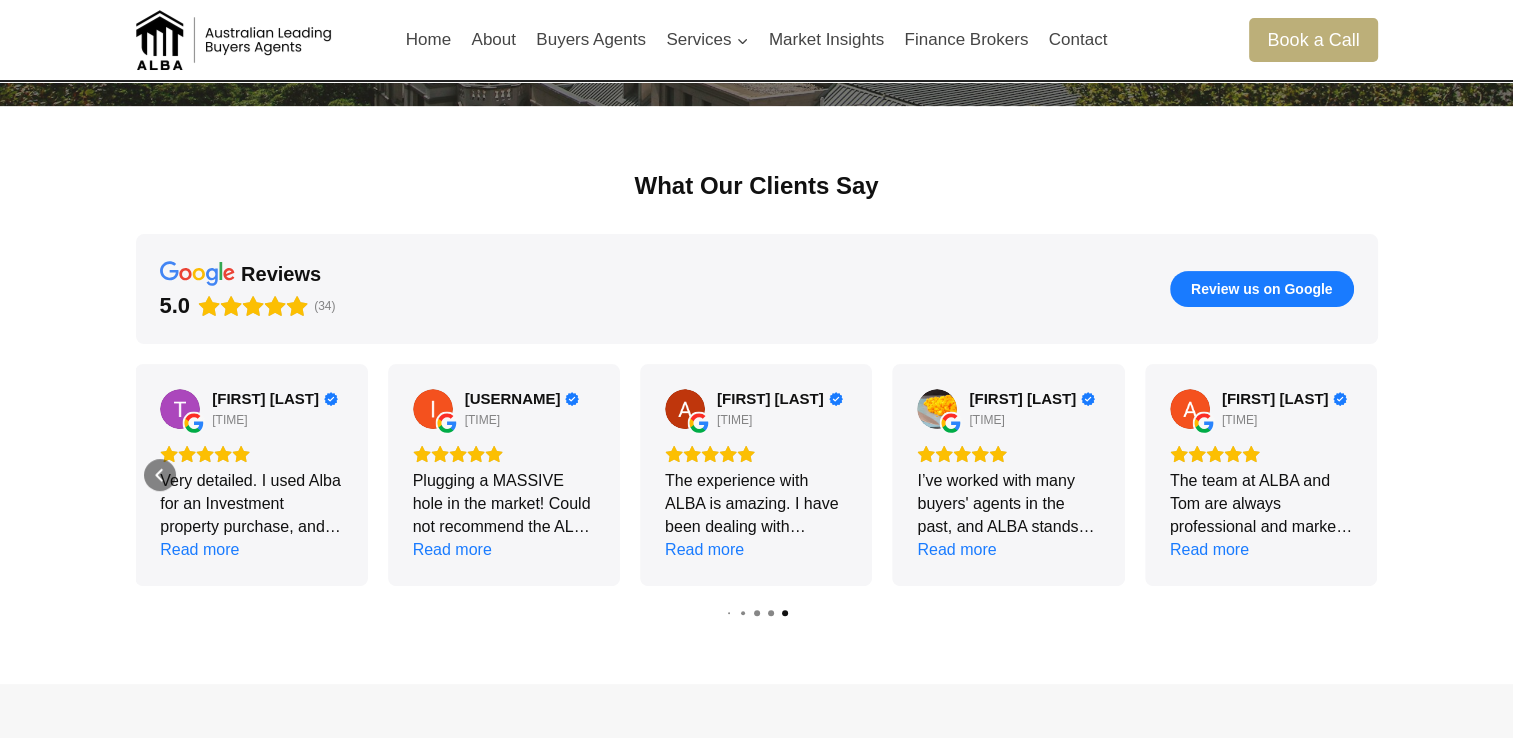 click at bounding box center [1354, 475] 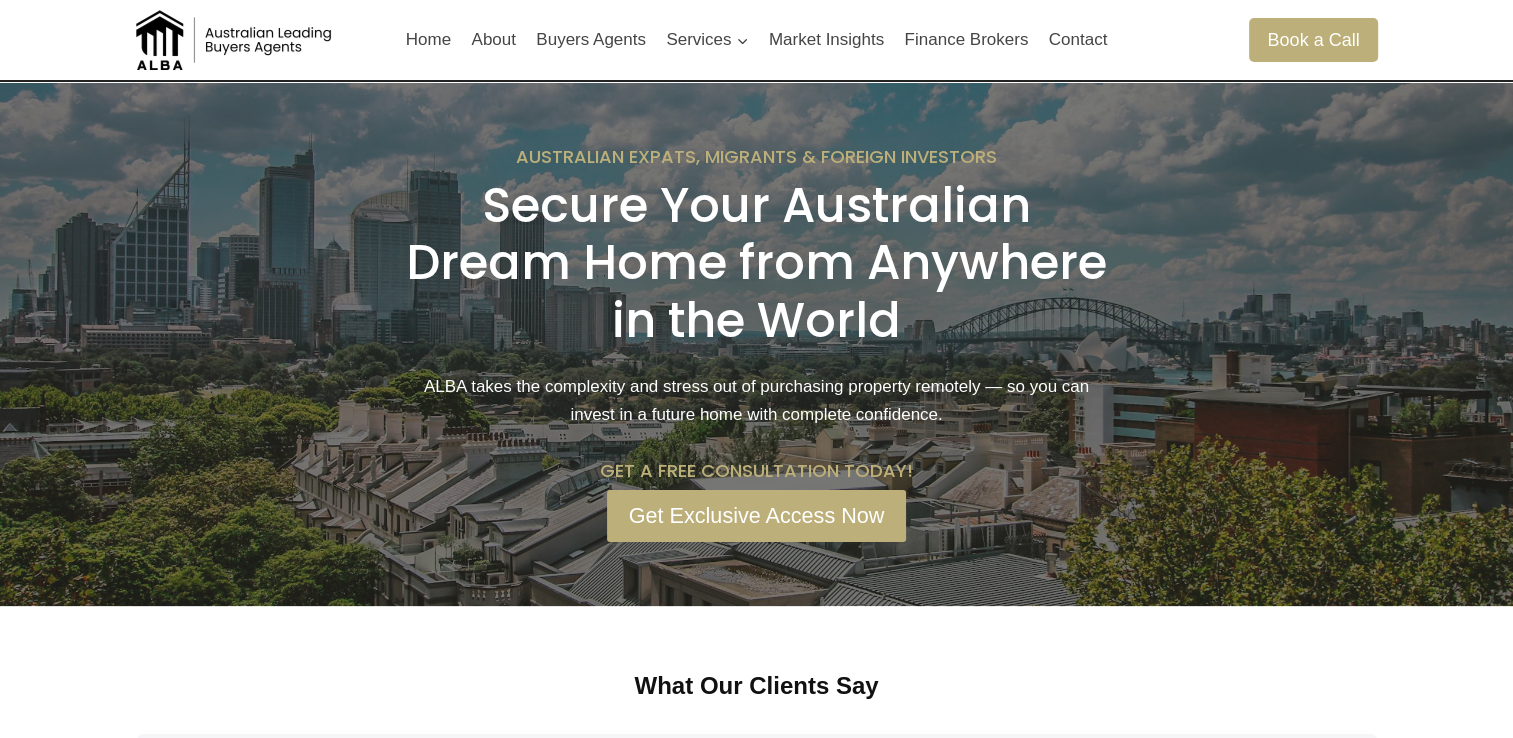 scroll, scrollTop: 100, scrollLeft: 0, axis: vertical 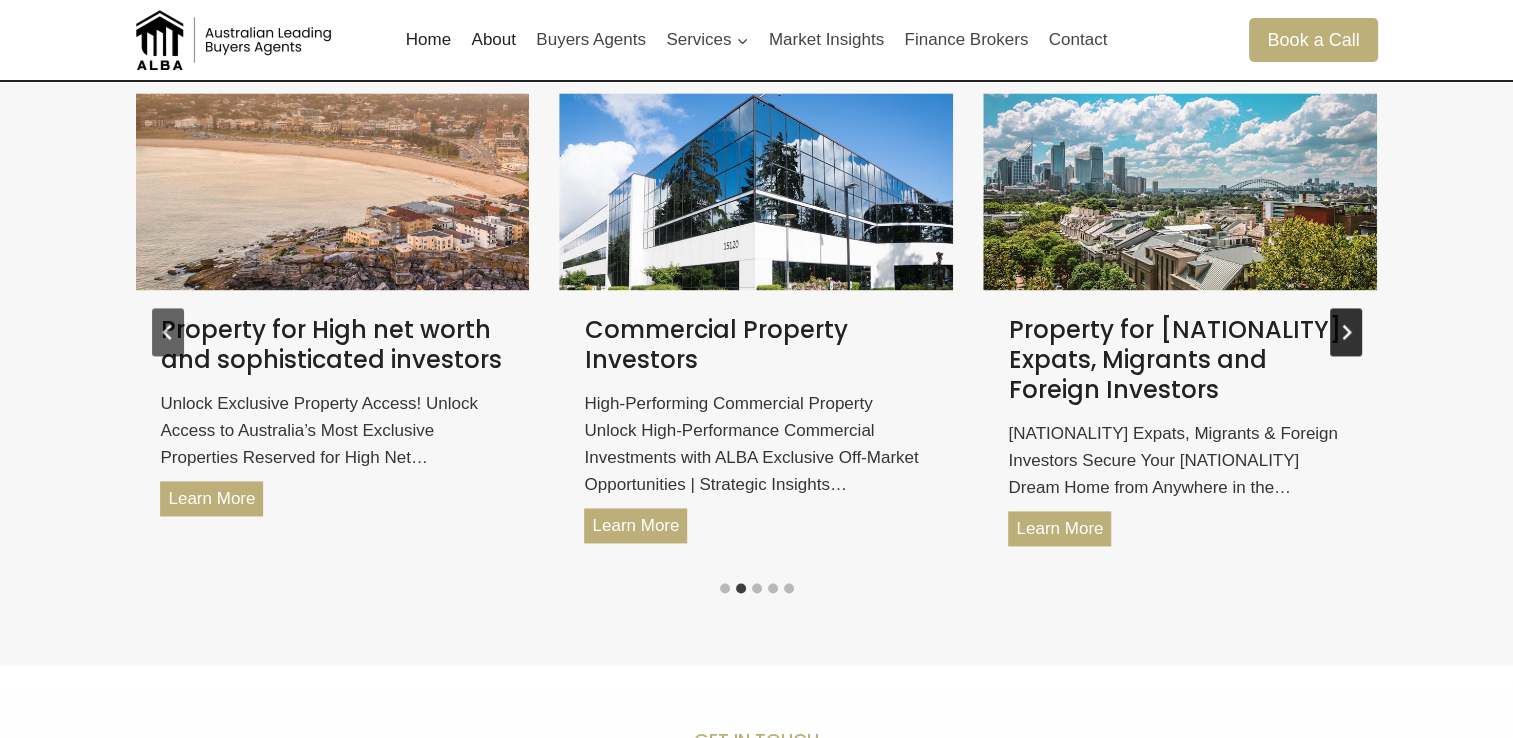 click at bounding box center [1346, 331] 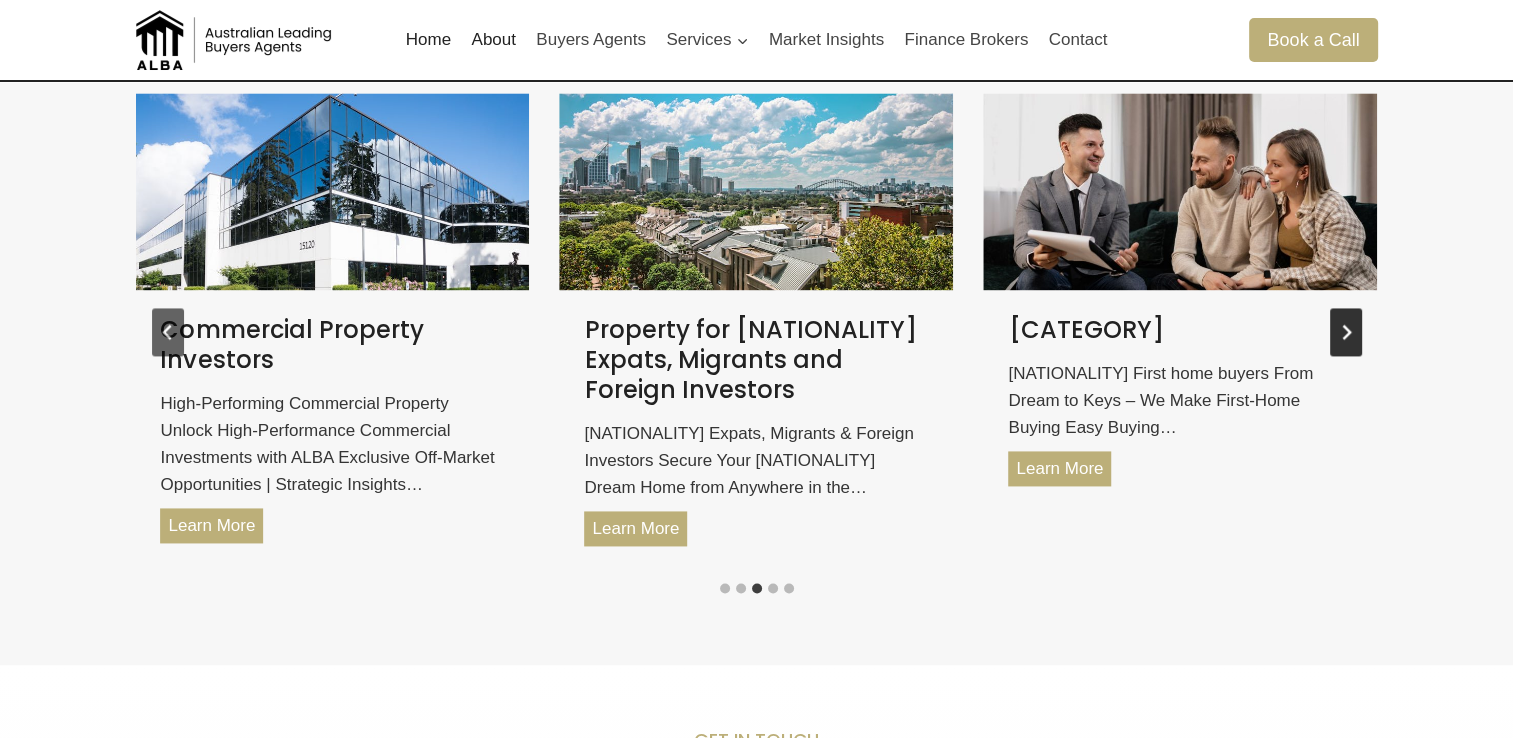 click at bounding box center (1346, 331) 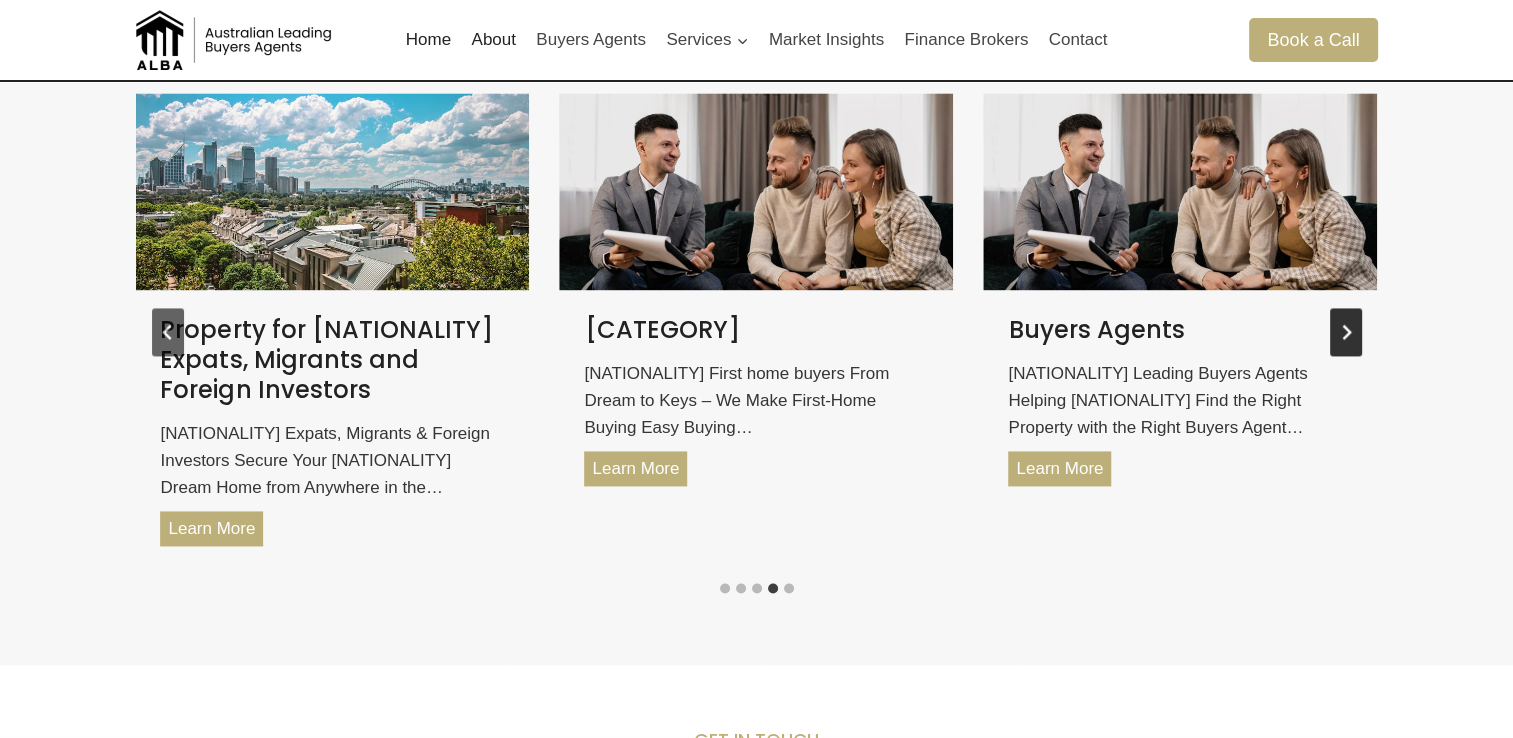 click at bounding box center (1346, 331) 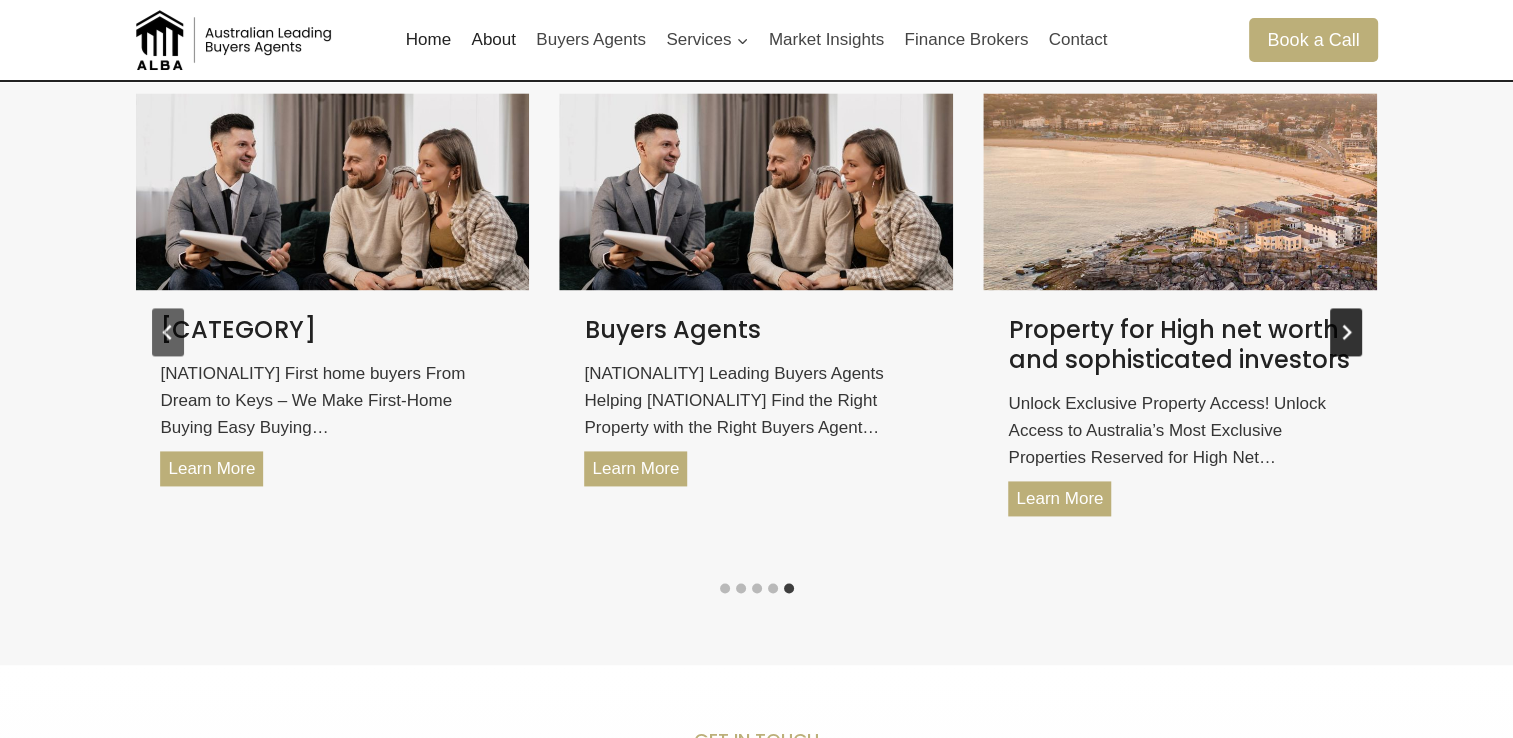 click at bounding box center (1346, 331) 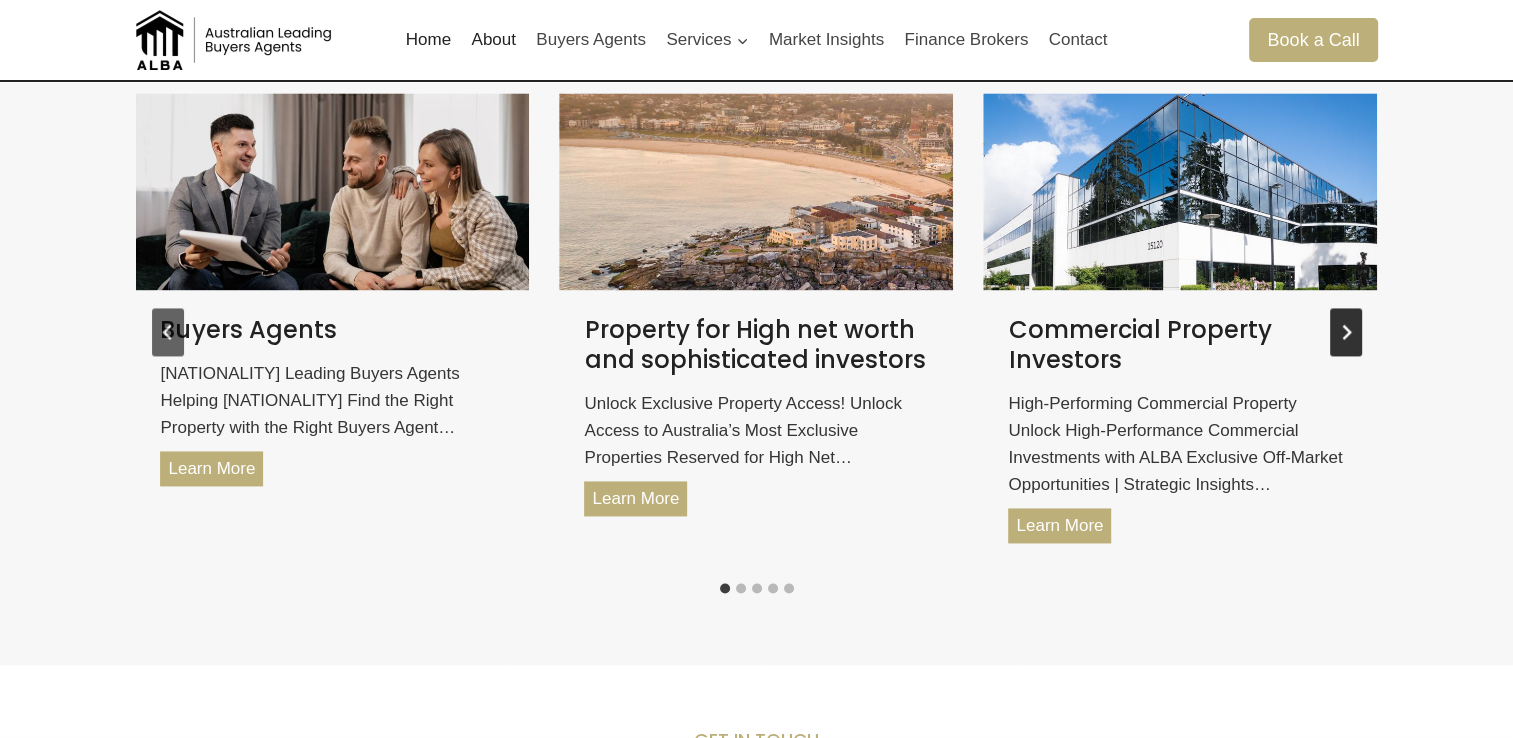 click at bounding box center (1346, 331) 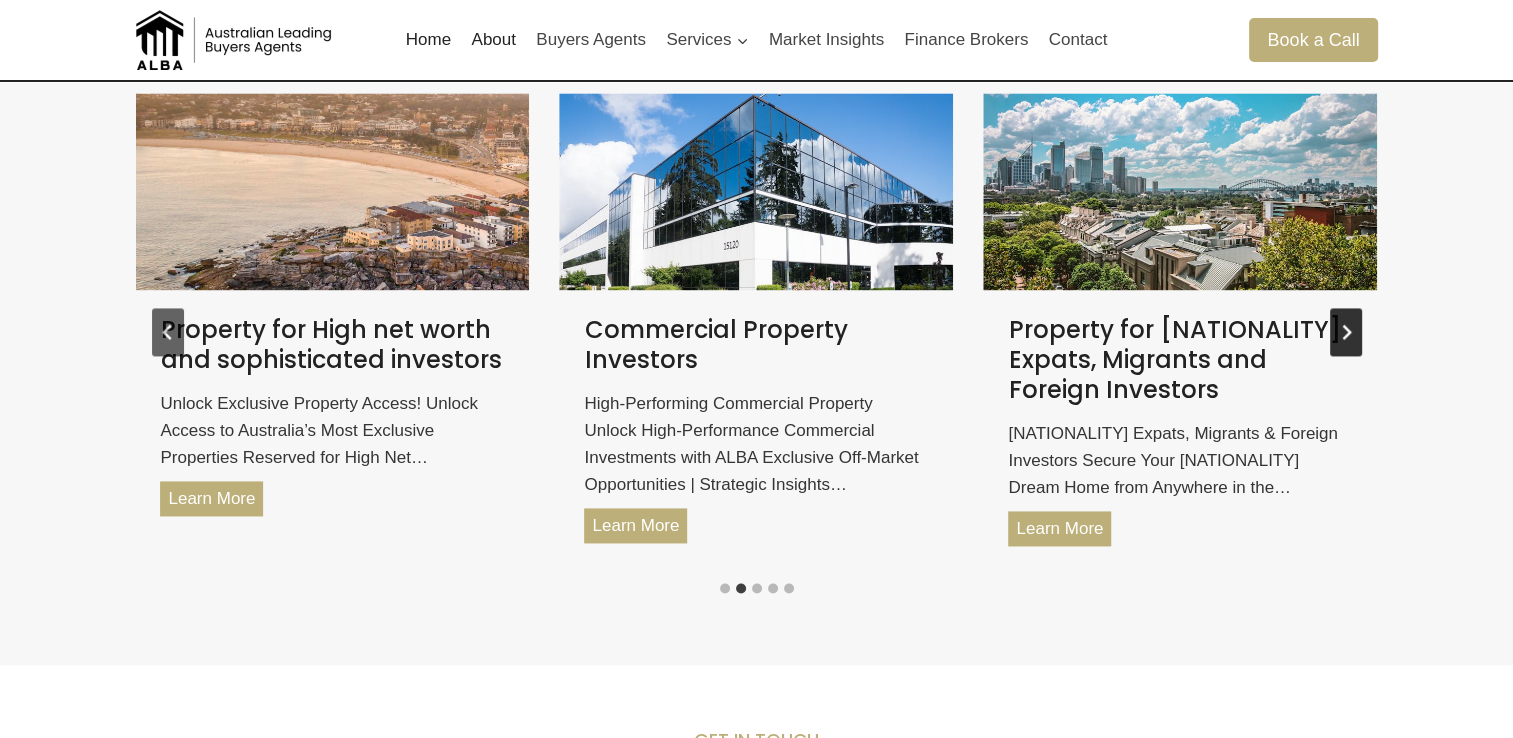 click at bounding box center [1346, 331] 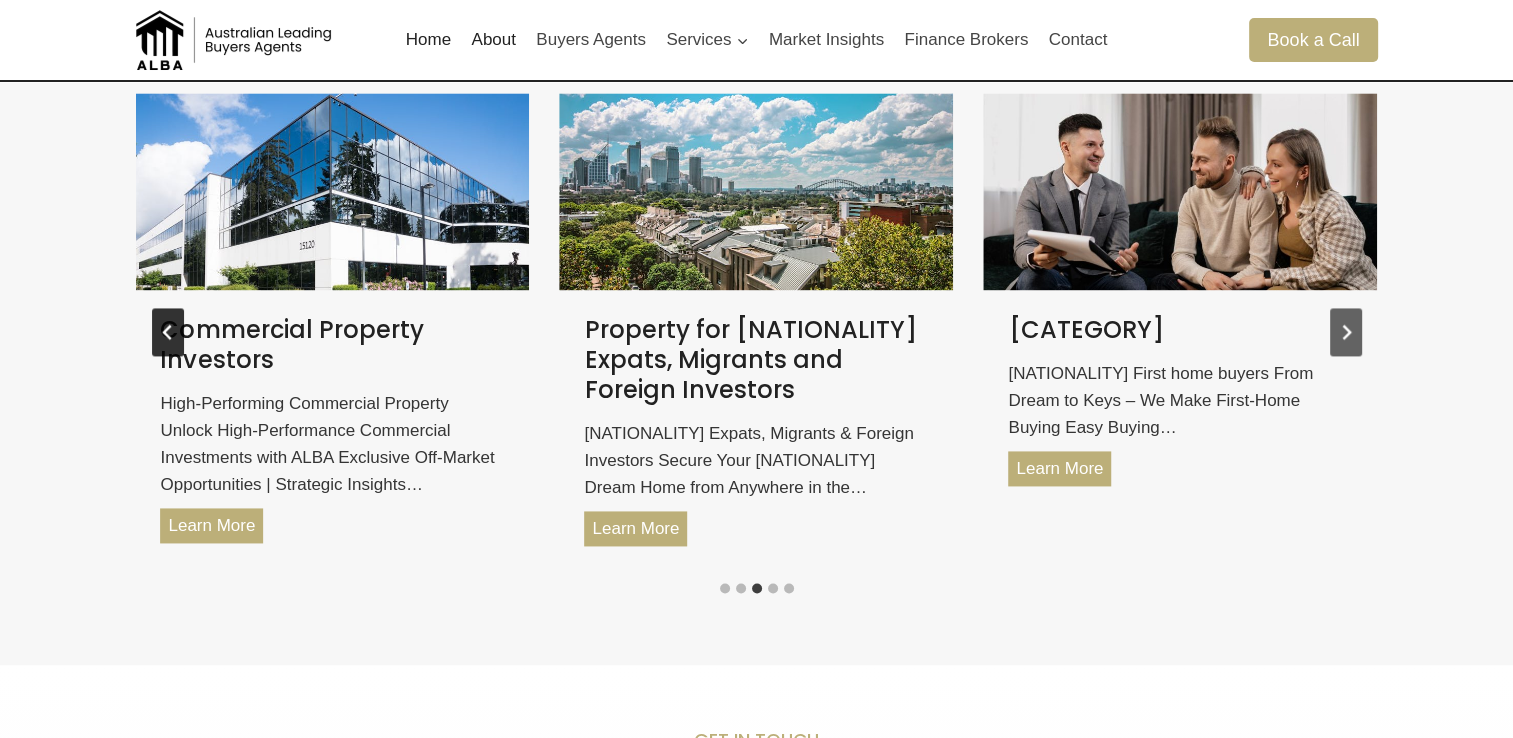 click at bounding box center [168, 332] 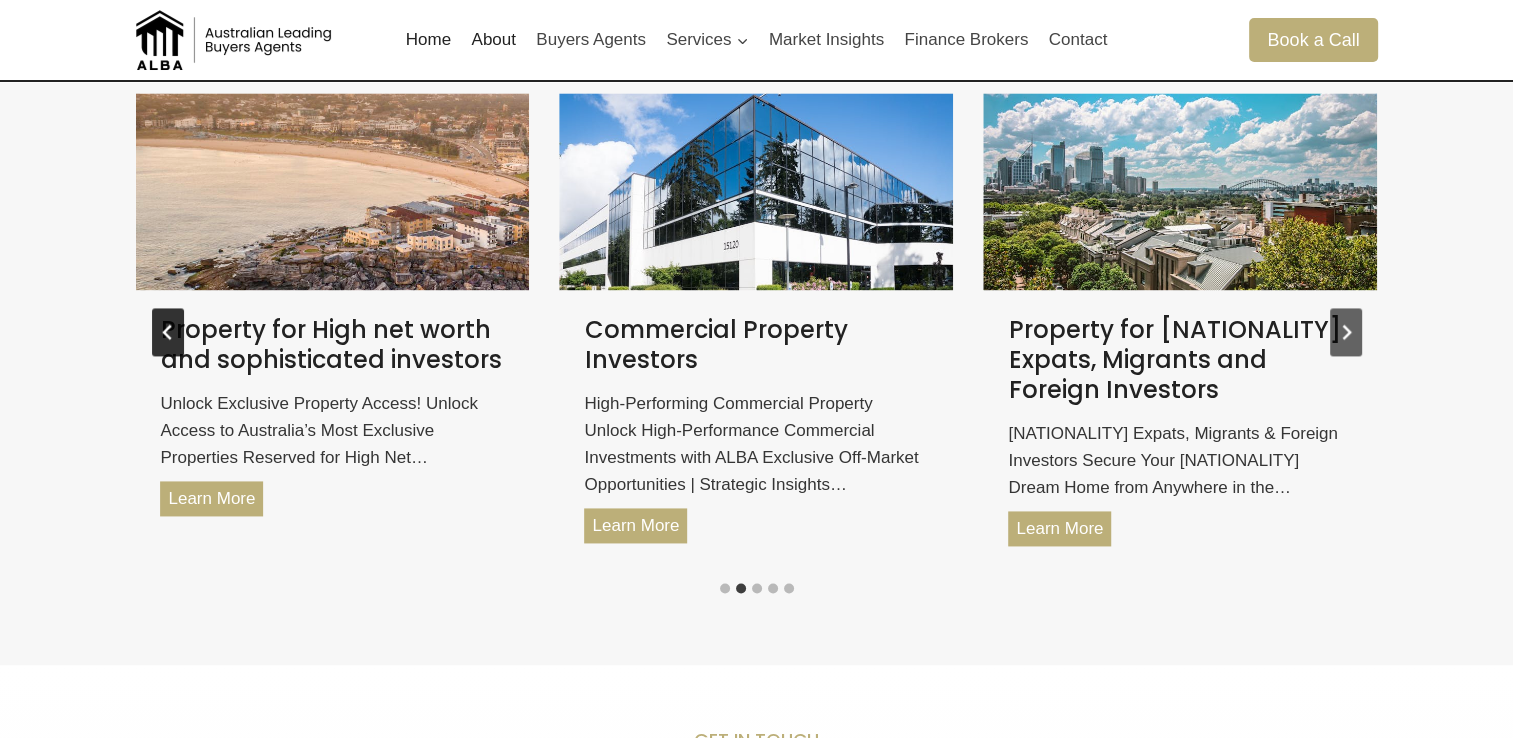 click at bounding box center (168, 332) 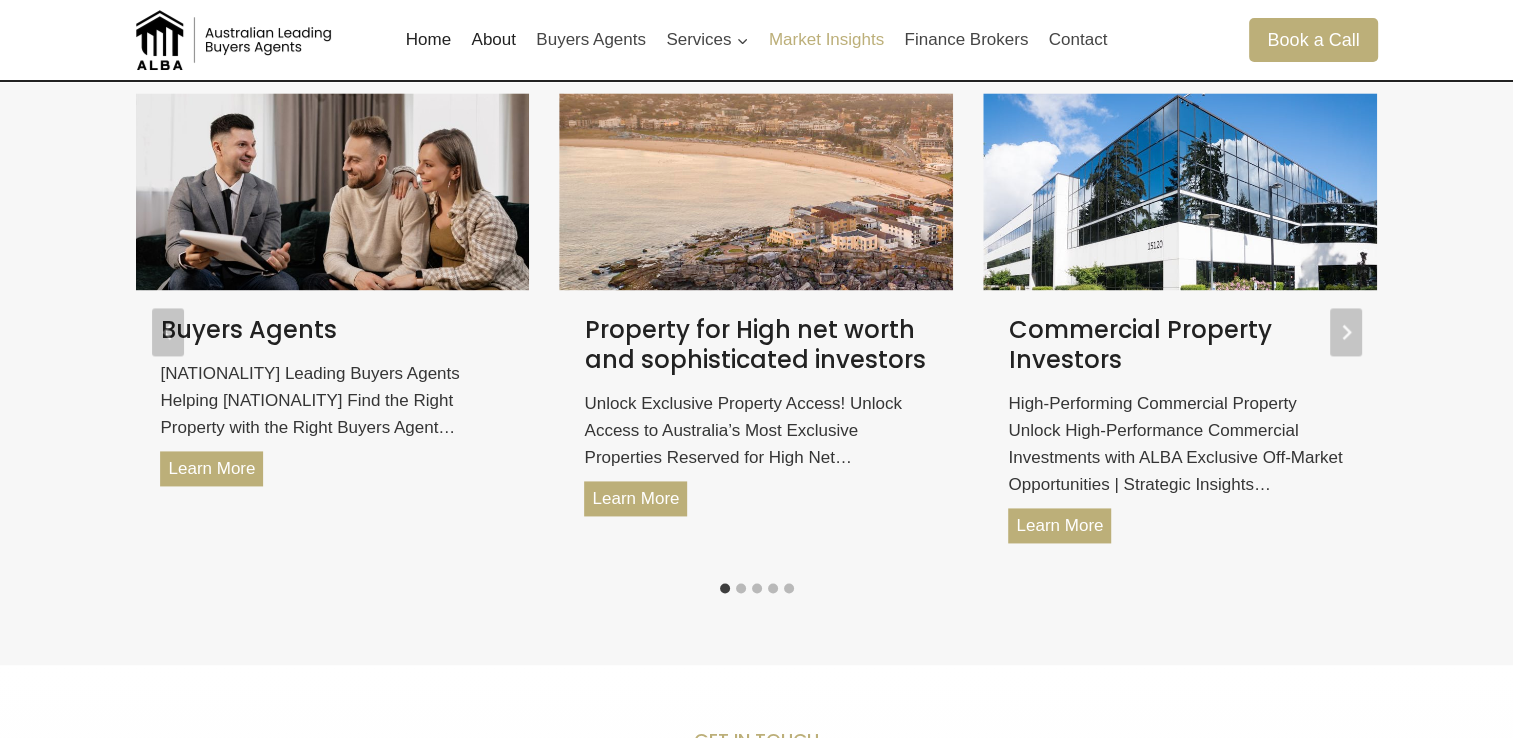 click on "Market Insights" at bounding box center (827, 40) 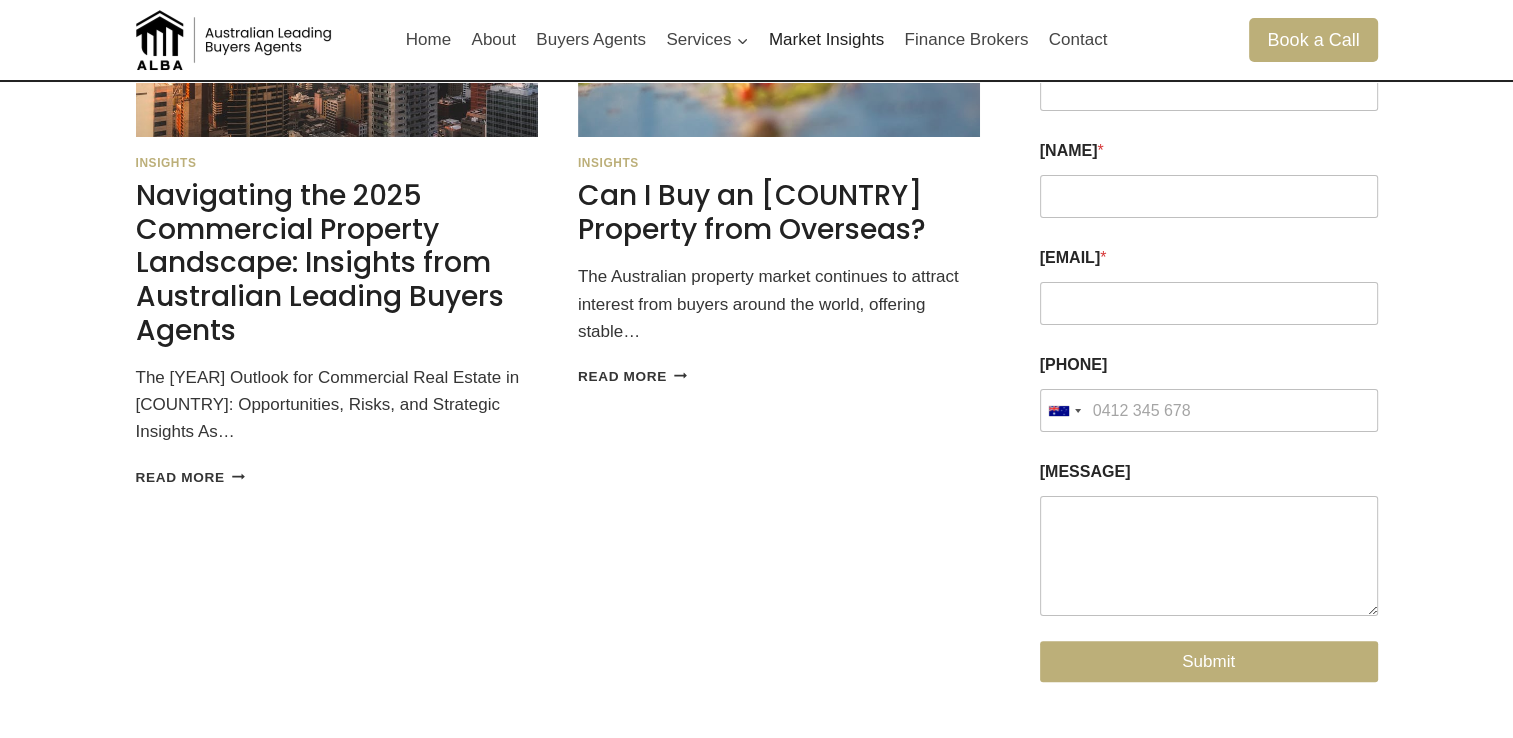 scroll, scrollTop: 400, scrollLeft: 0, axis: vertical 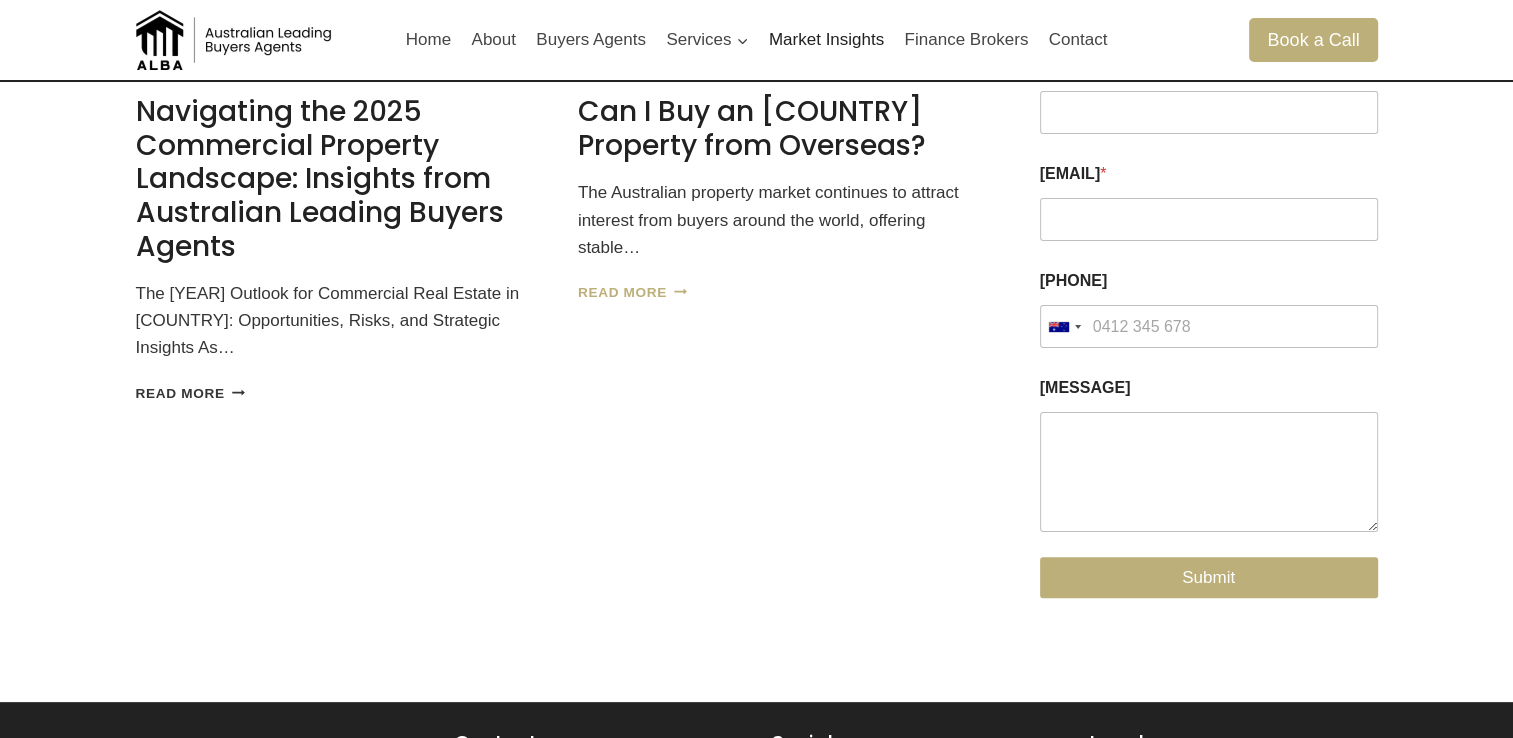 click on "Read More  Can I Buy an Australian Property from Overseas? Continue" at bounding box center [633, 292] 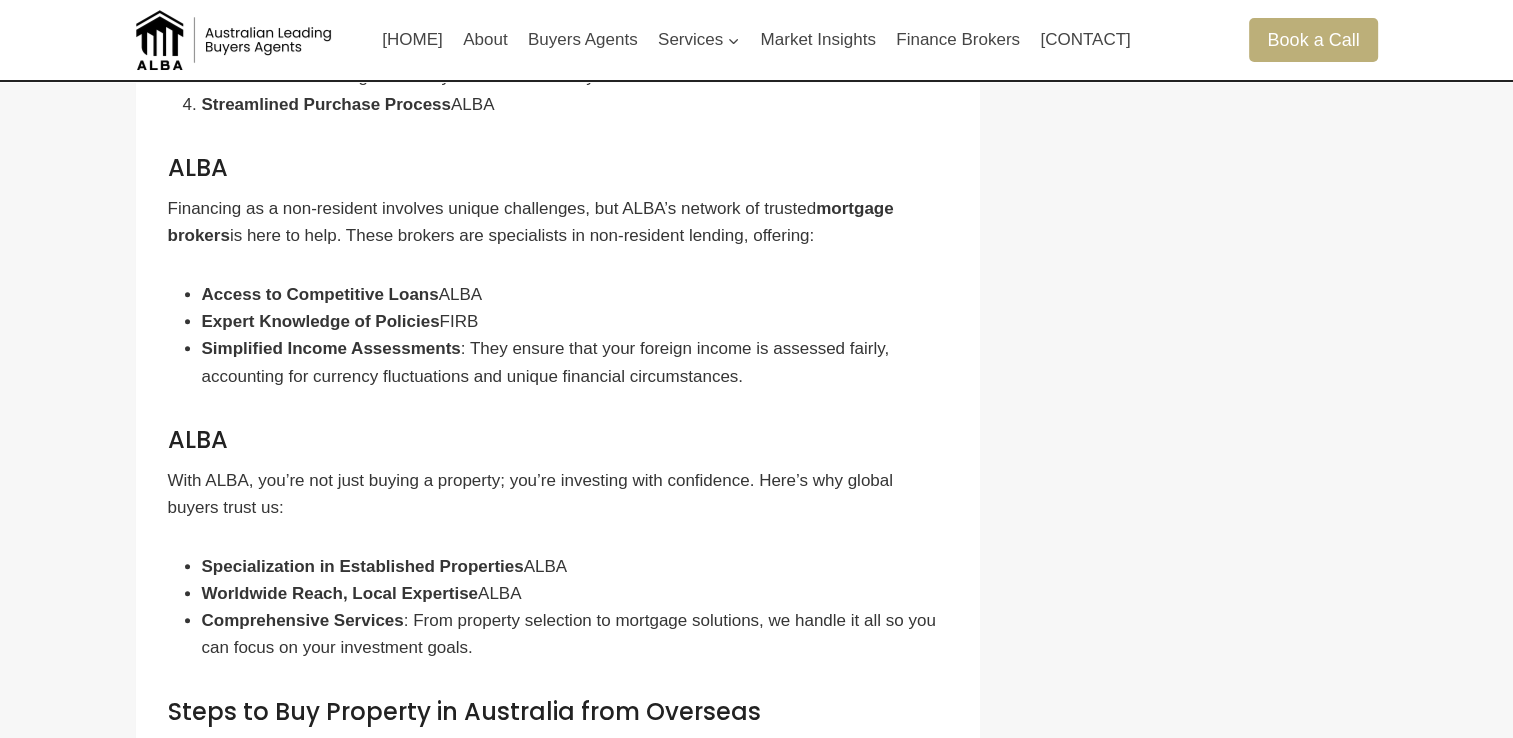 scroll, scrollTop: 1200, scrollLeft: 0, axis: vertical 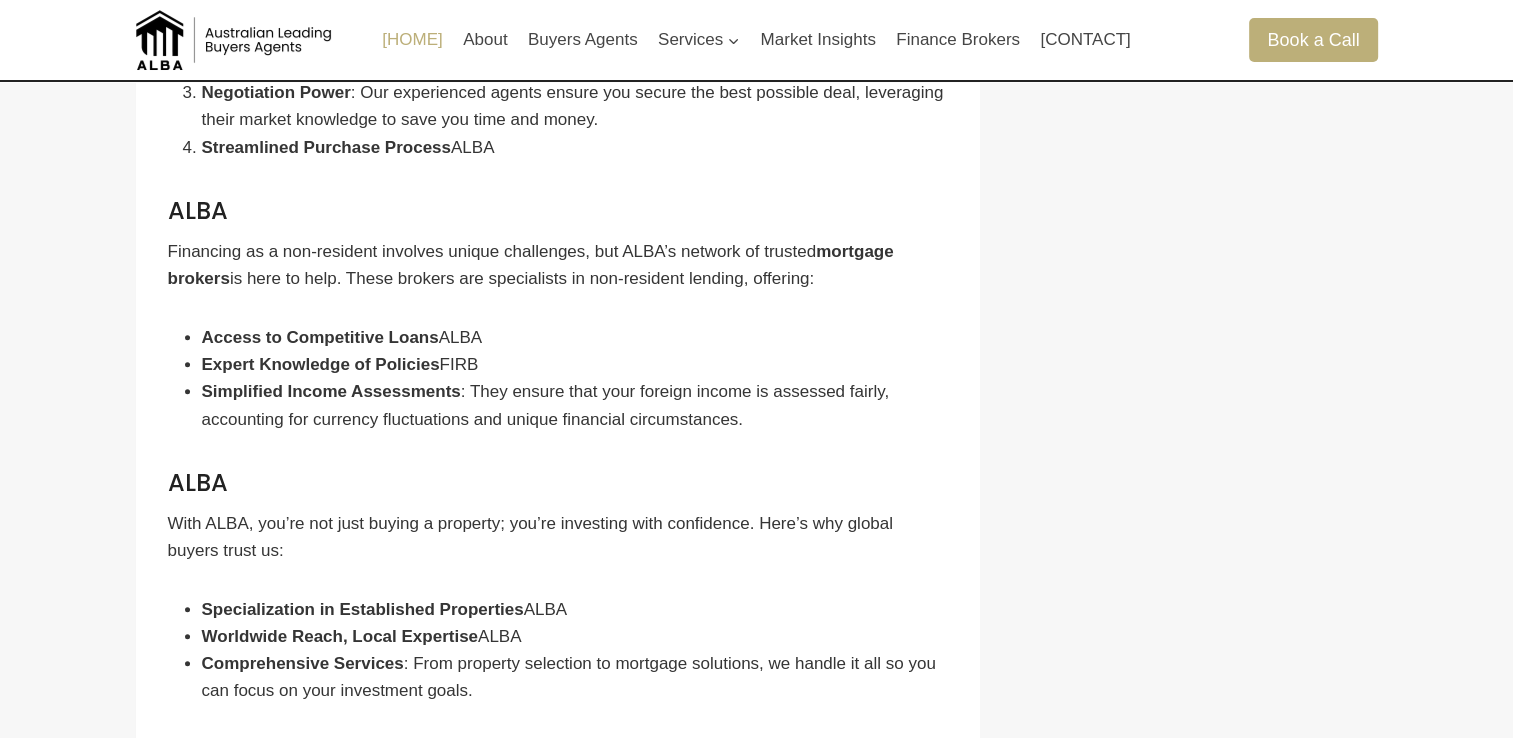 click on "[HOME]" at bounding box center (412, 40) 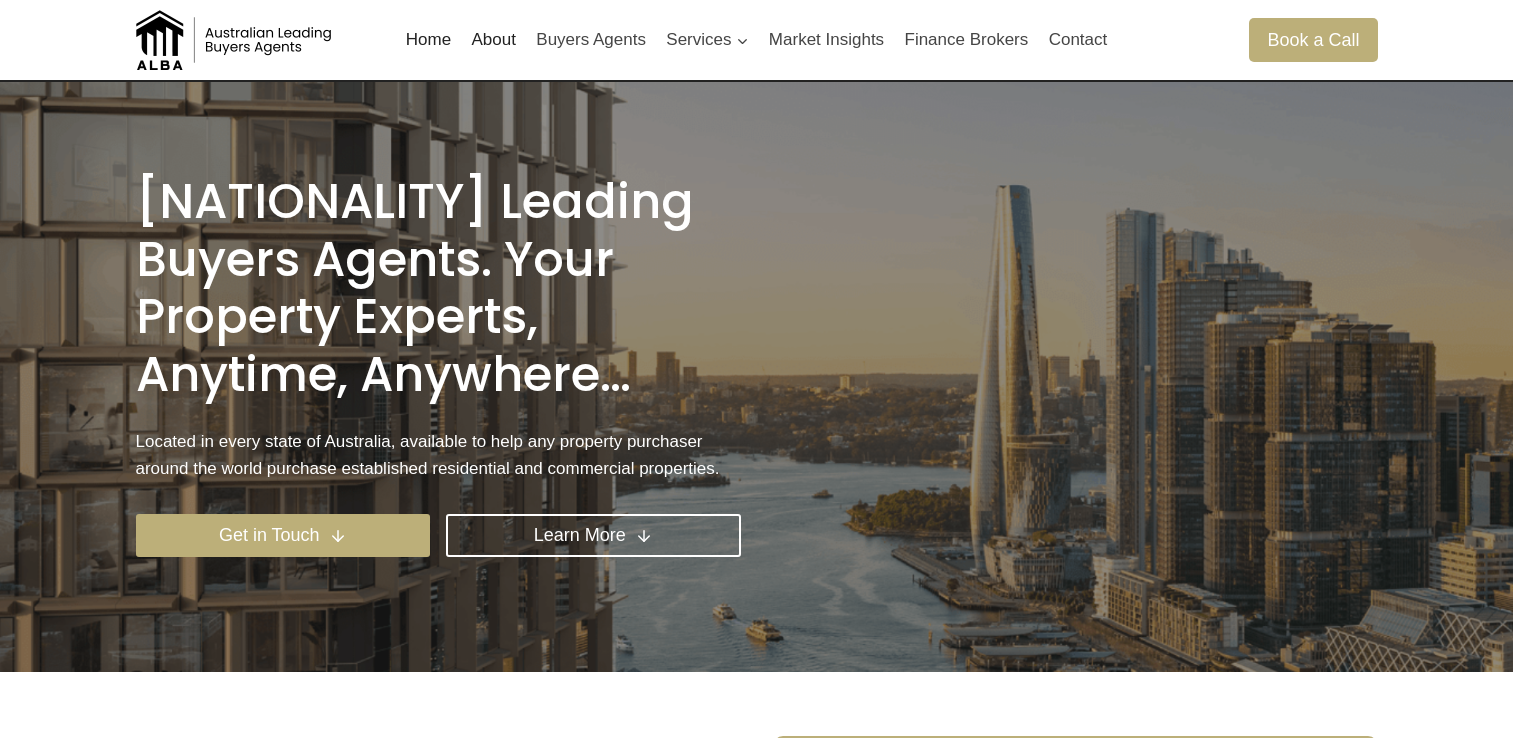 scroll, scrollTop: 0, scrollLeft: 0, axis: both 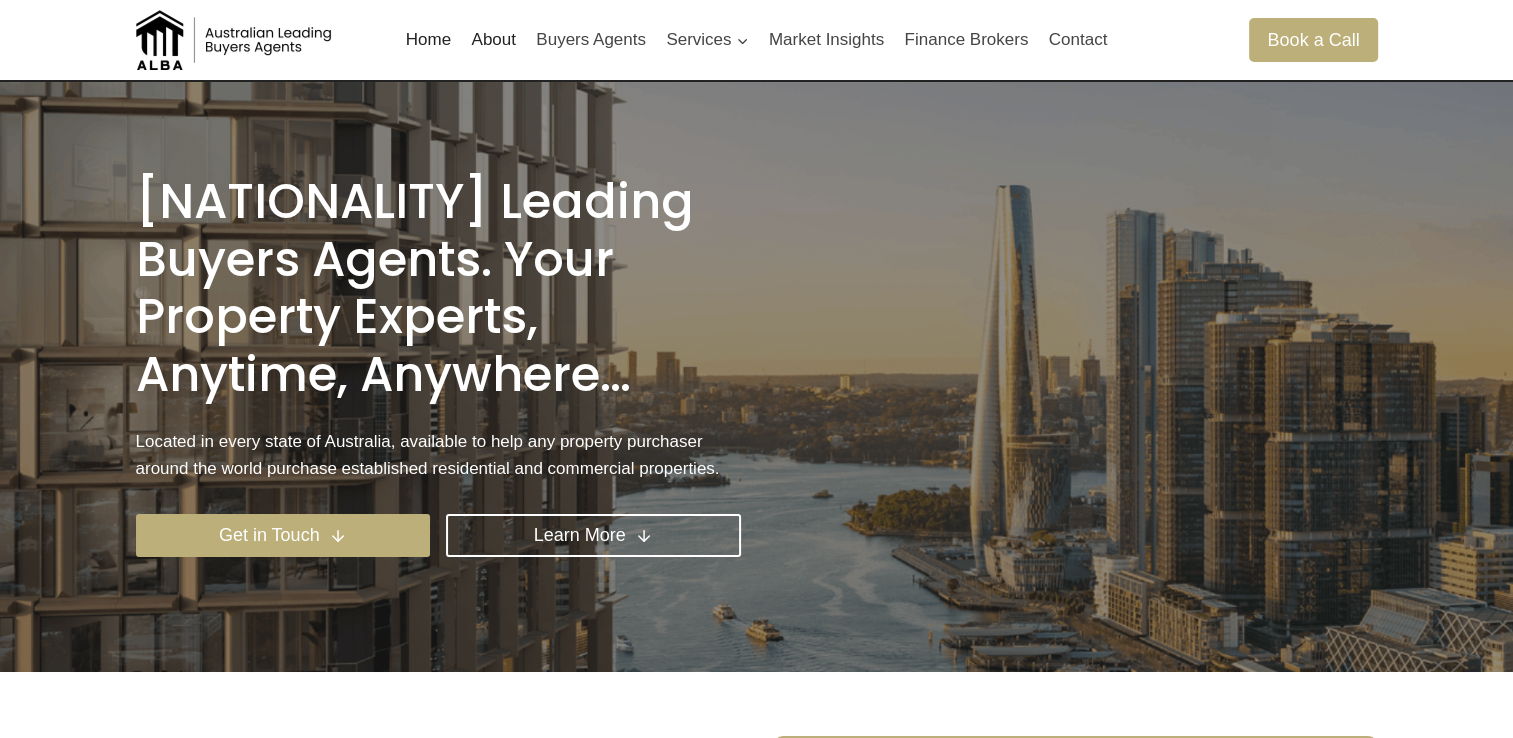 click on "About" at bounding box center (493, 40) 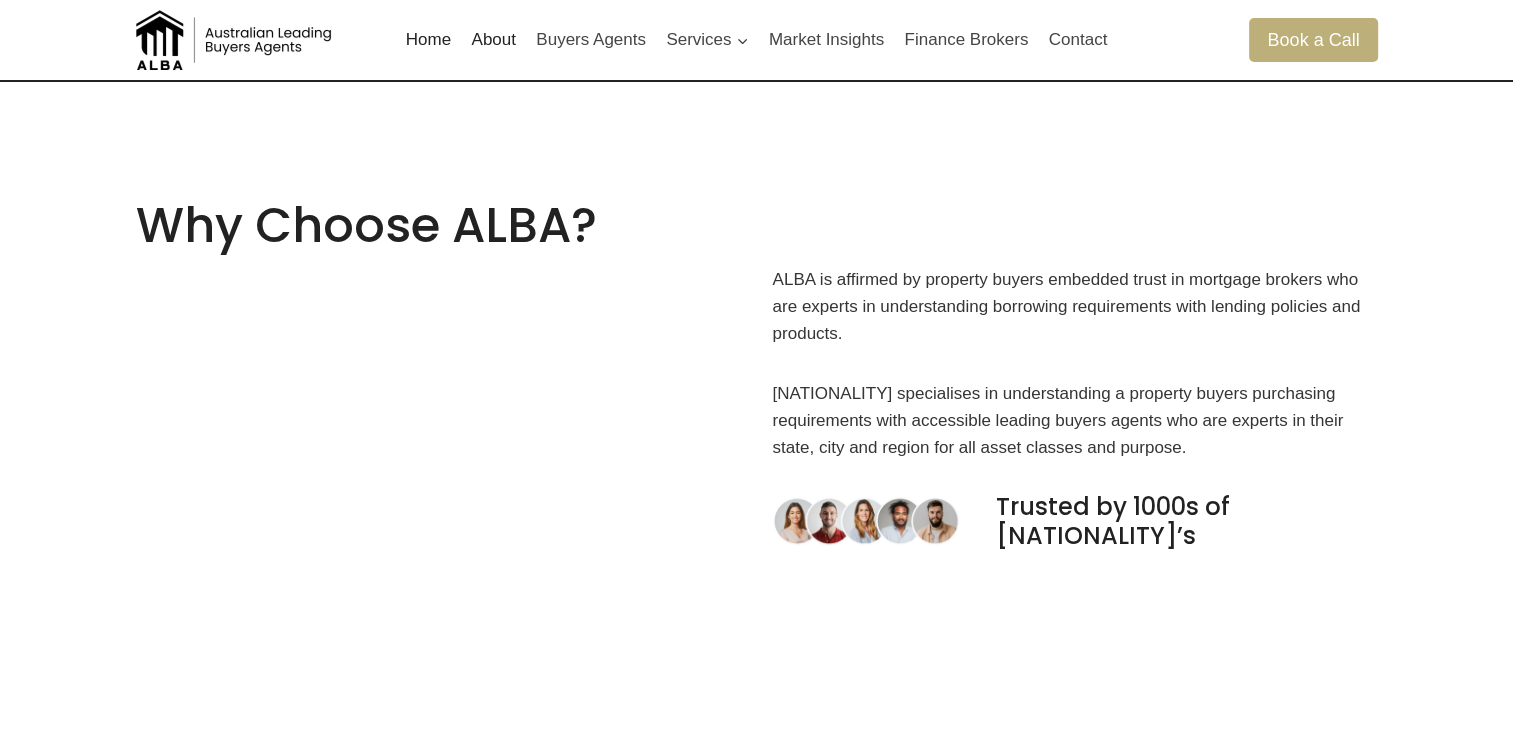 scroll, scrollTop: 1290, scrollLeft: 0, axis: vertical 